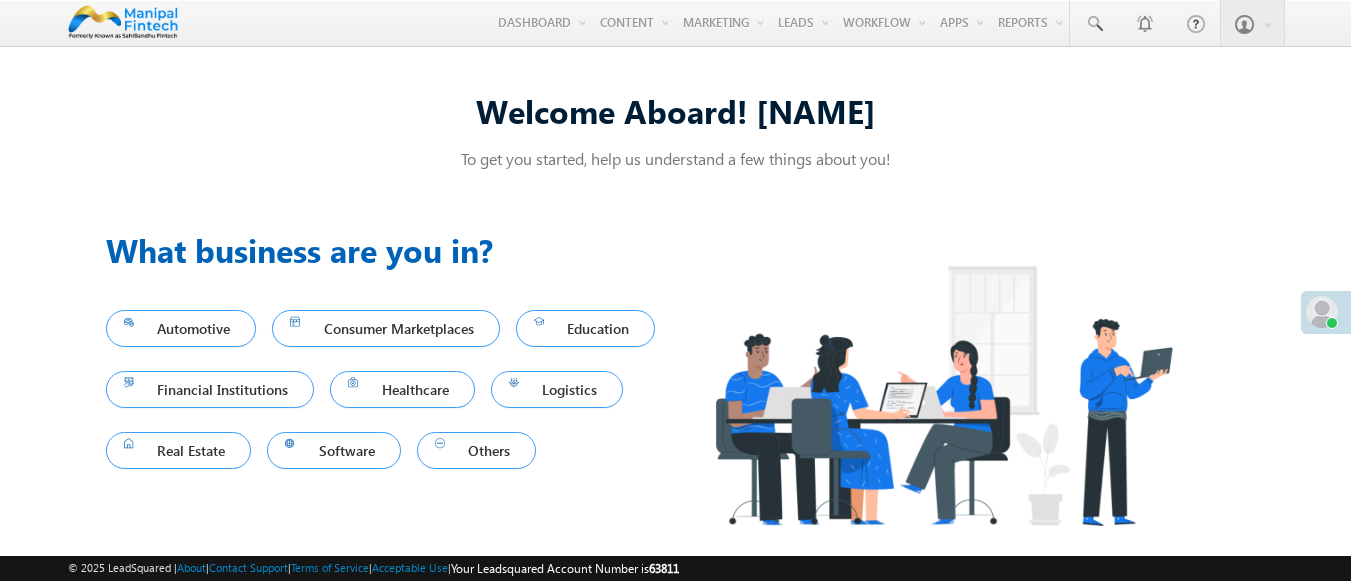 scroll, scrollTop: 0, scrollLeft: 0, axis: both 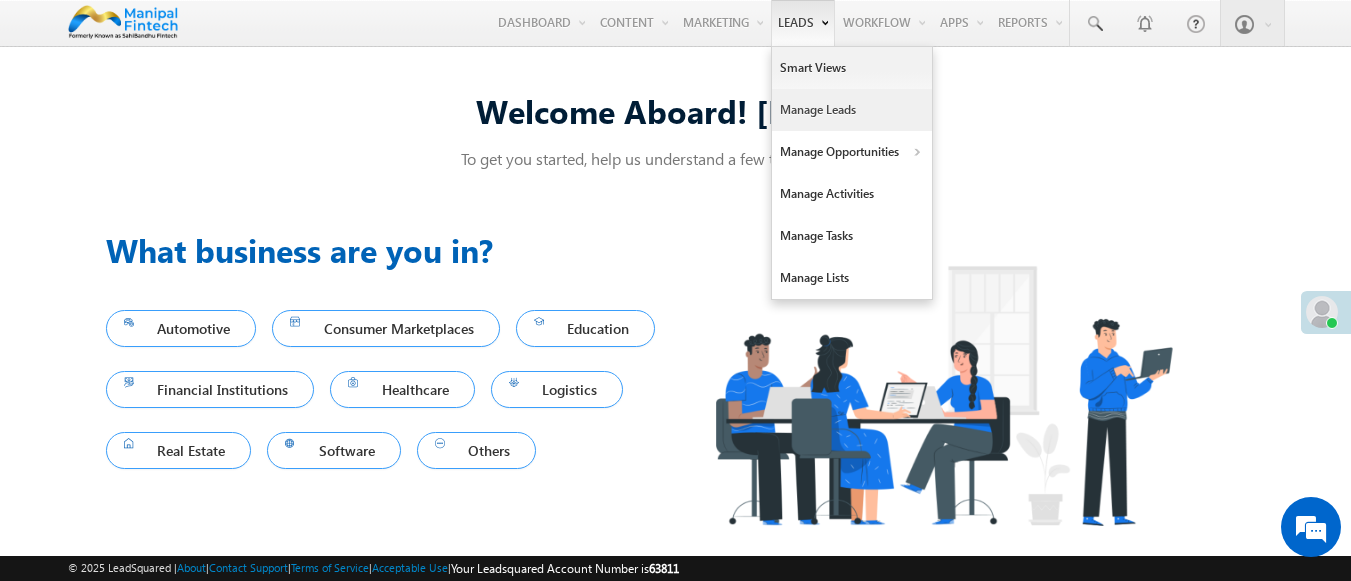 click on "Manage Leads" at bounding box center [852, 110] 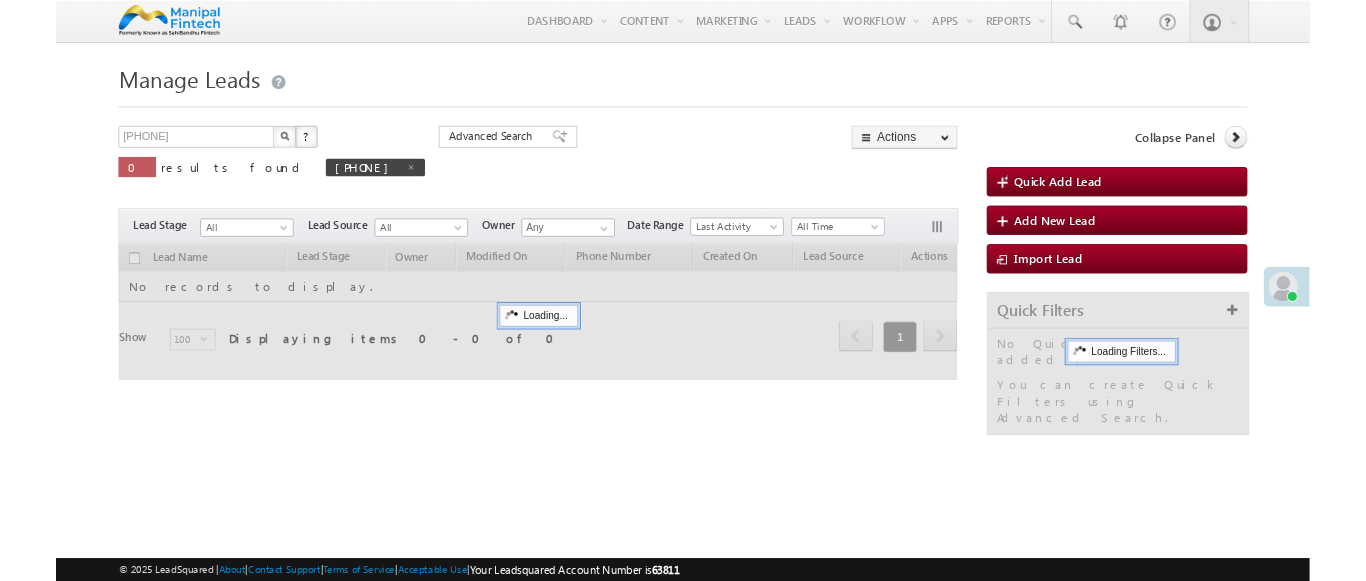 scroll, scrollTop: 0, scrollLeft: 0, axis: both 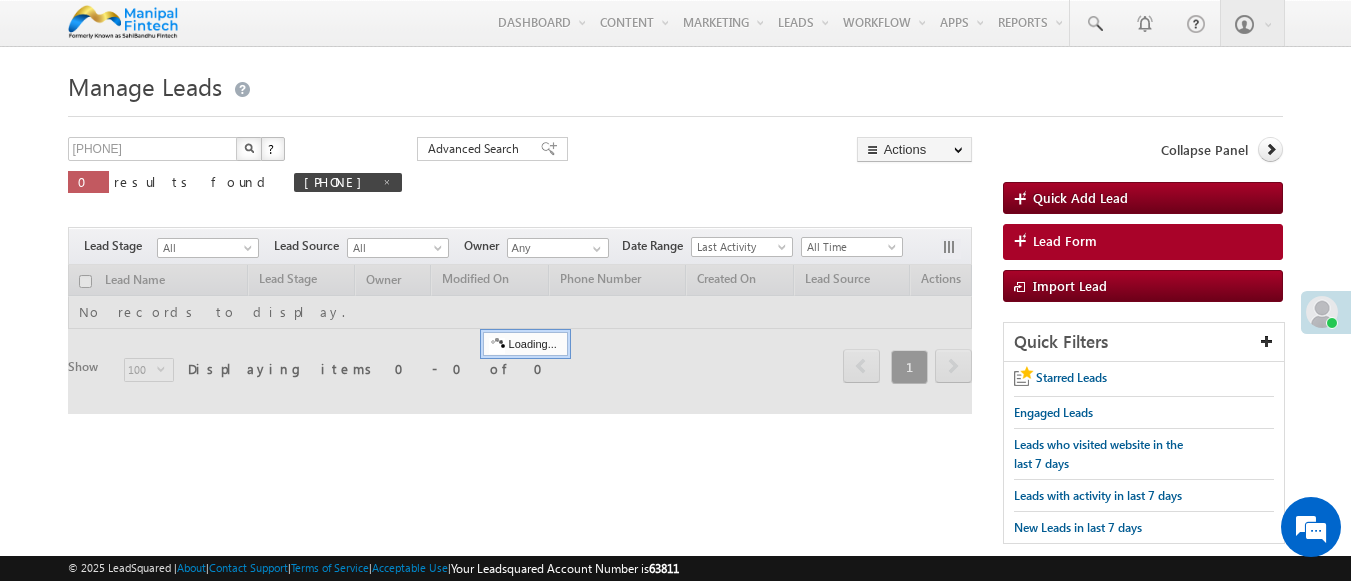 click on "Lead Form" at bounding box center (1065, 241) 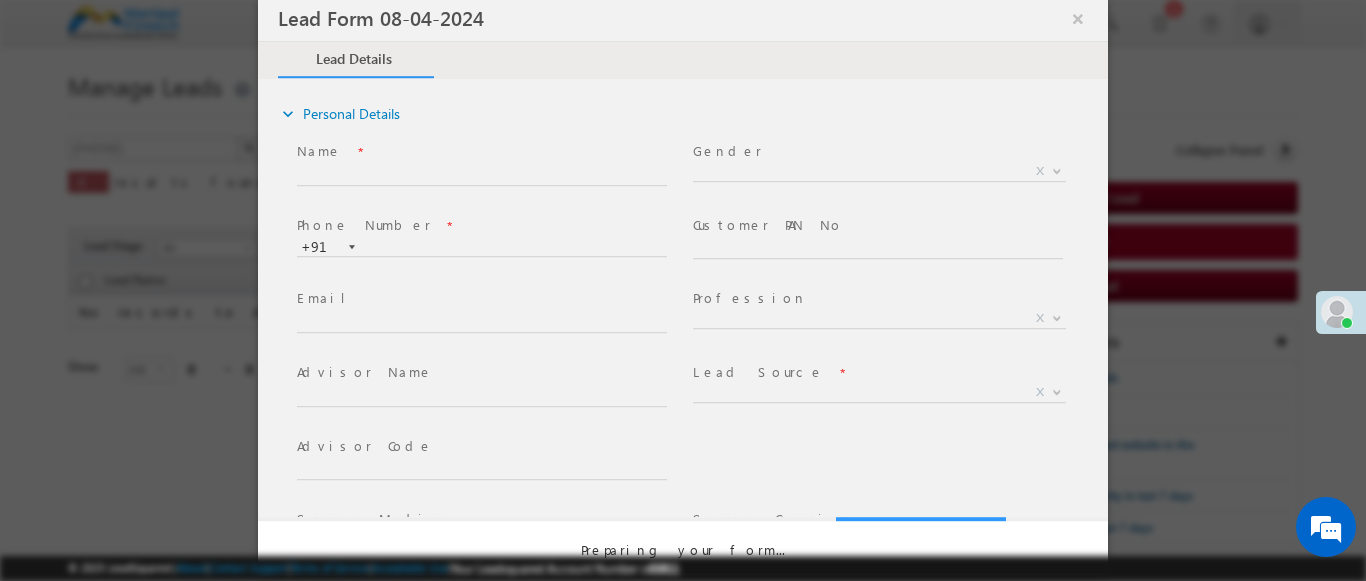 select on "Open" 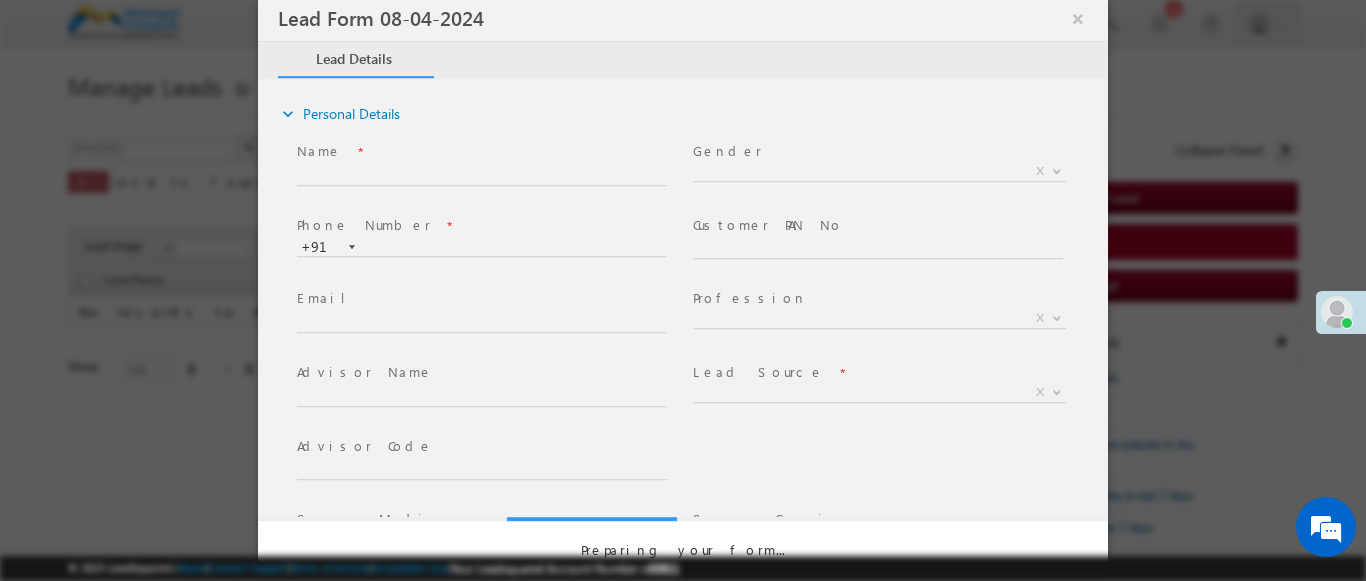 scroll, scrollTop: 0, scrollLeft: 0, axis: both 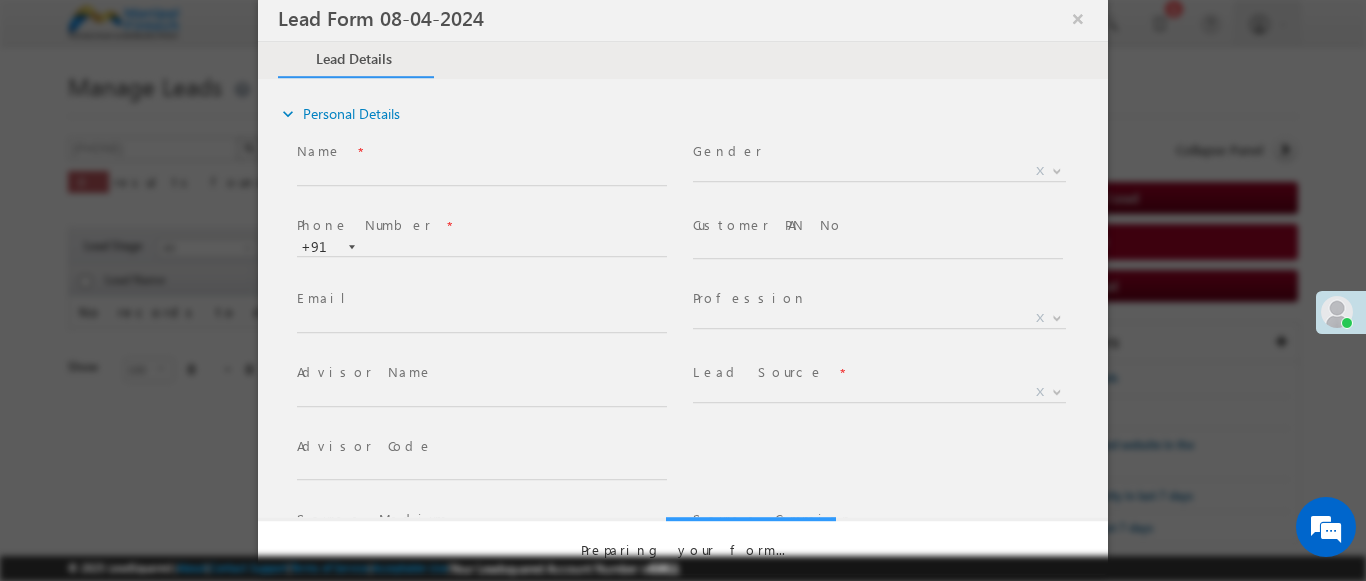 select on "Prospecting" 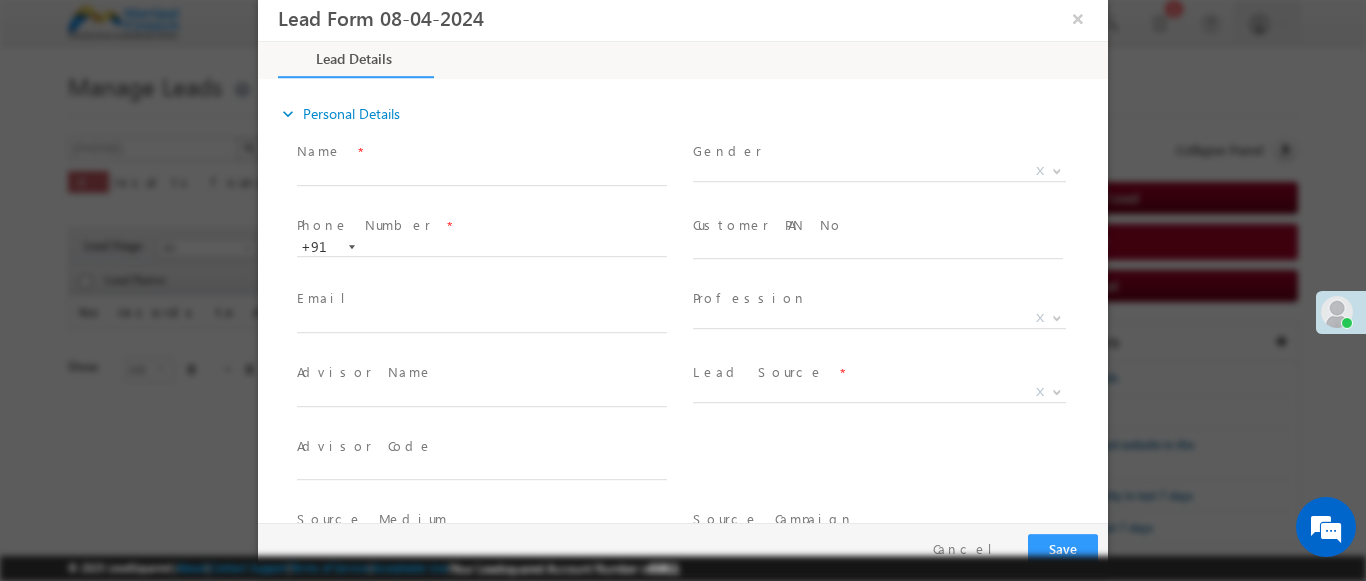 type on "[MM]/[DD]/[YY] [H]:[M] [AM/PM]" 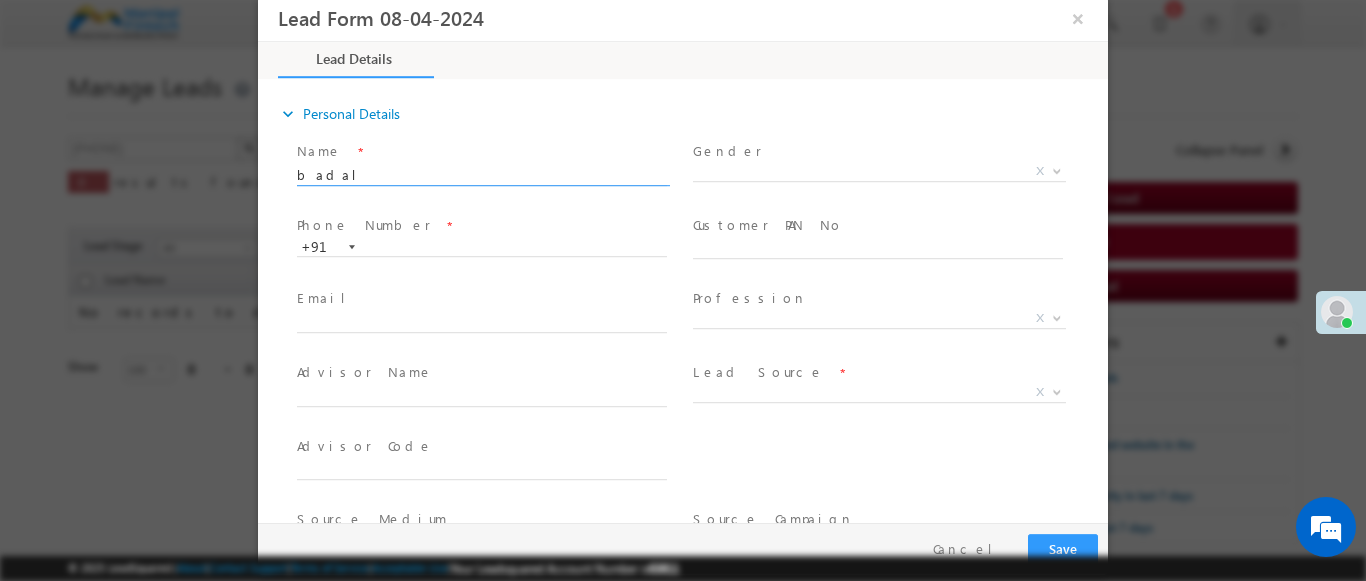 type on "badal" 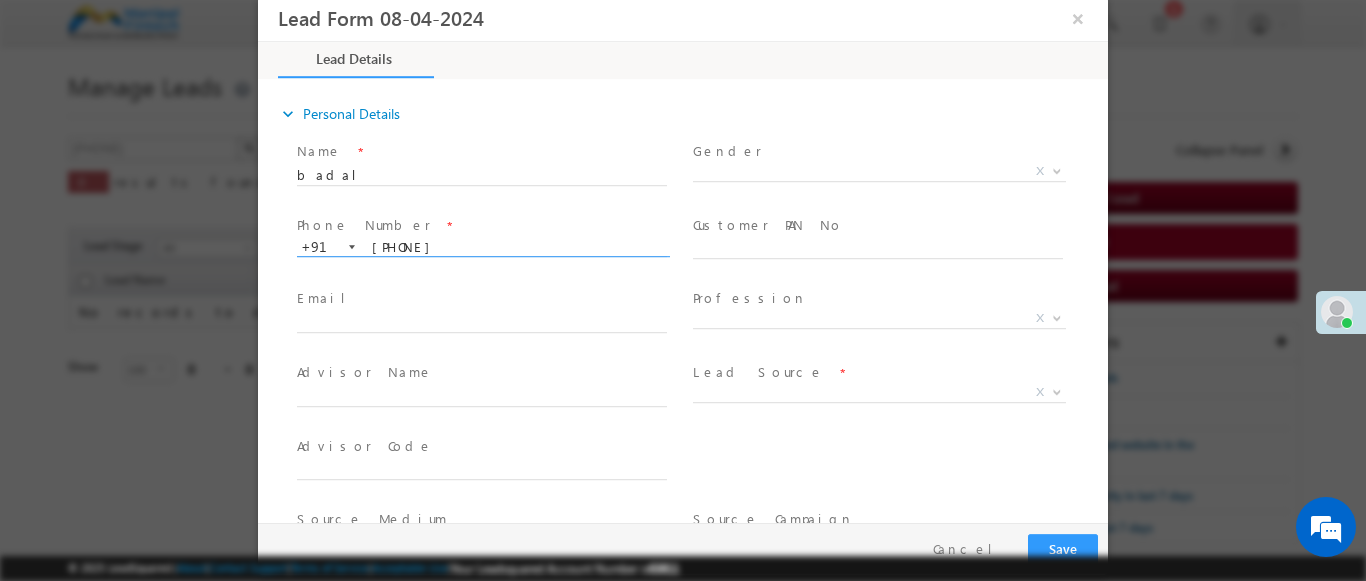 type on "[PHONE]" 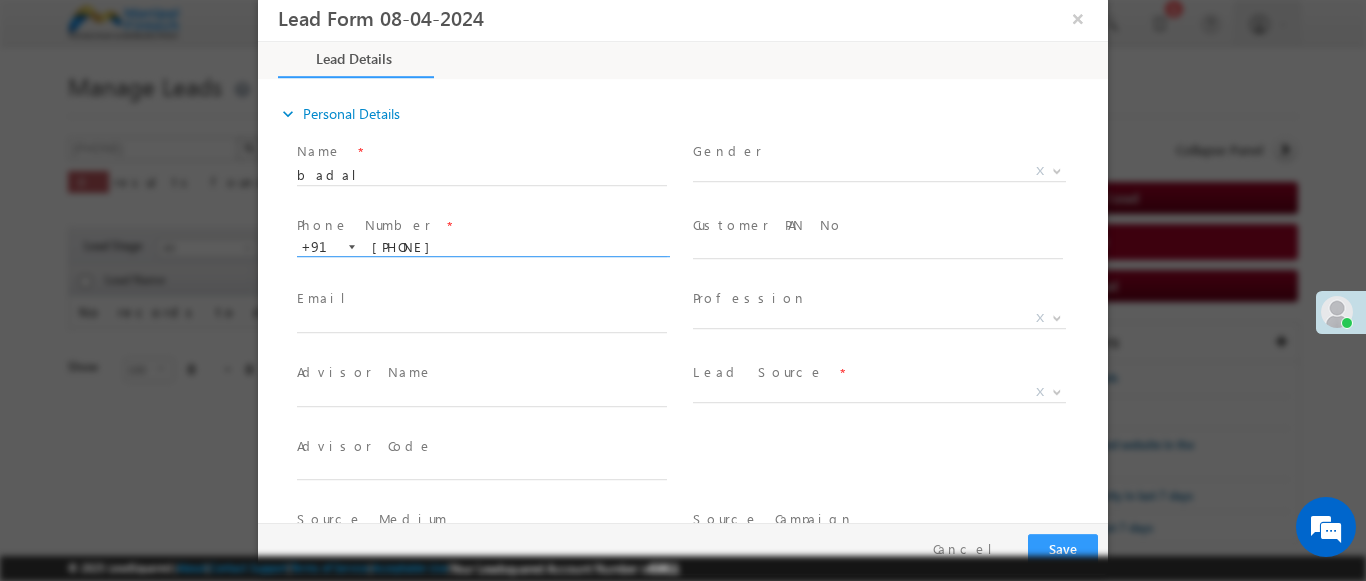 click at bounding box center [1057, 391] 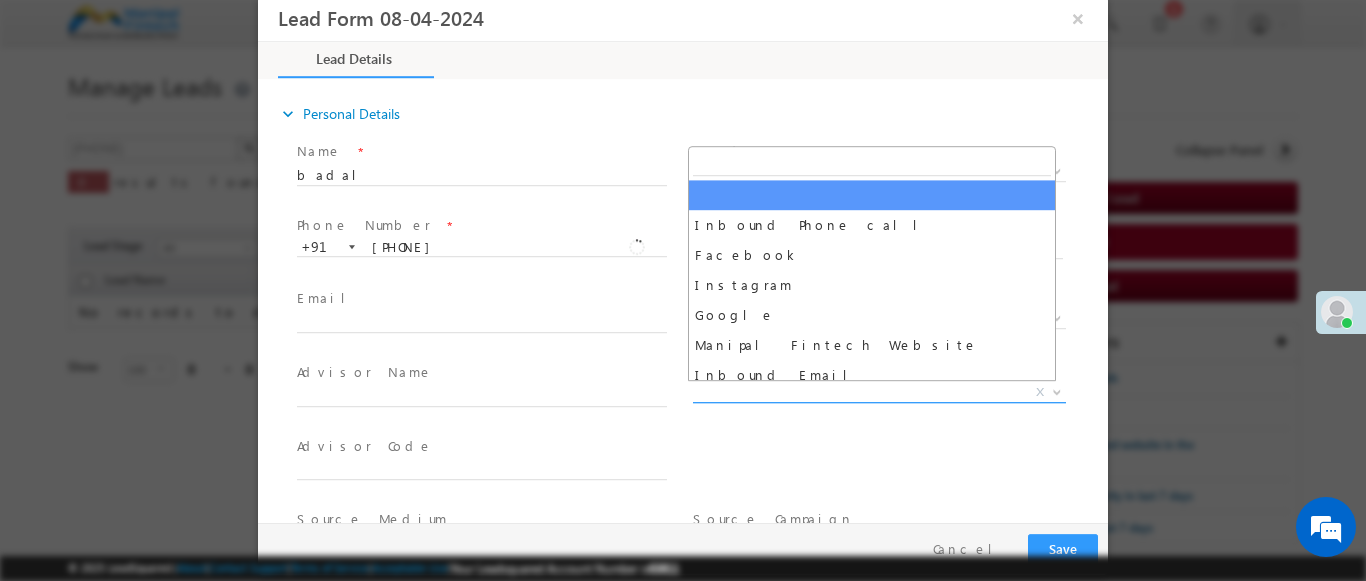 scroll, scrollTop: 1570, scrollLeft: 0, axis: vertical 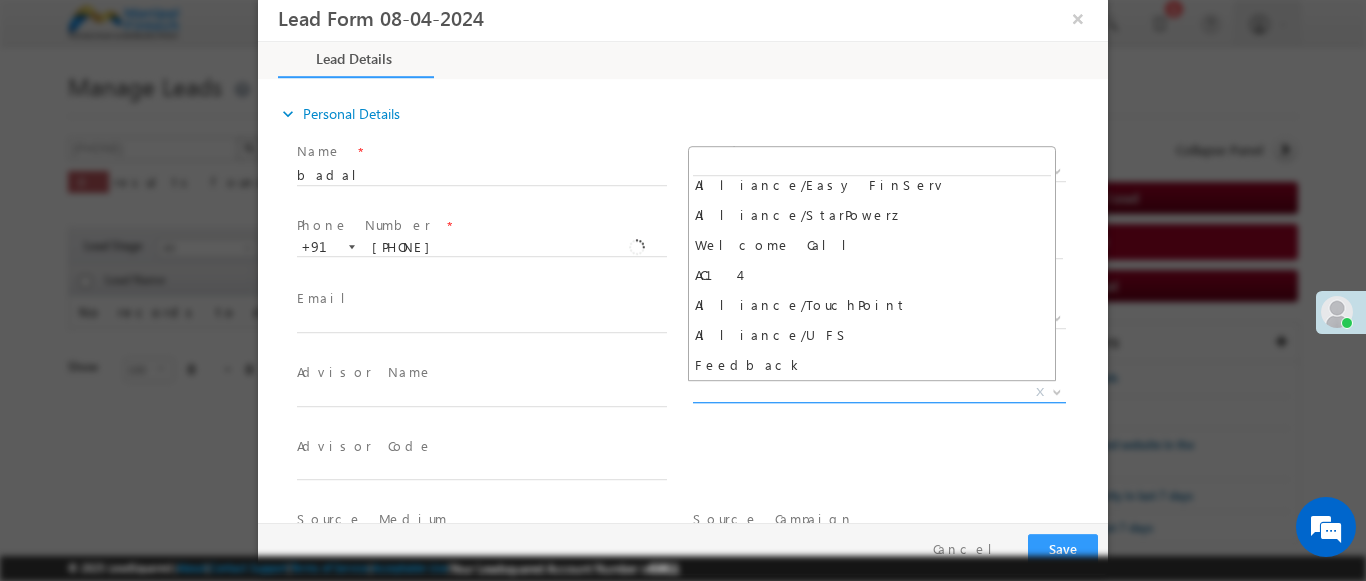 select on "Feedback" 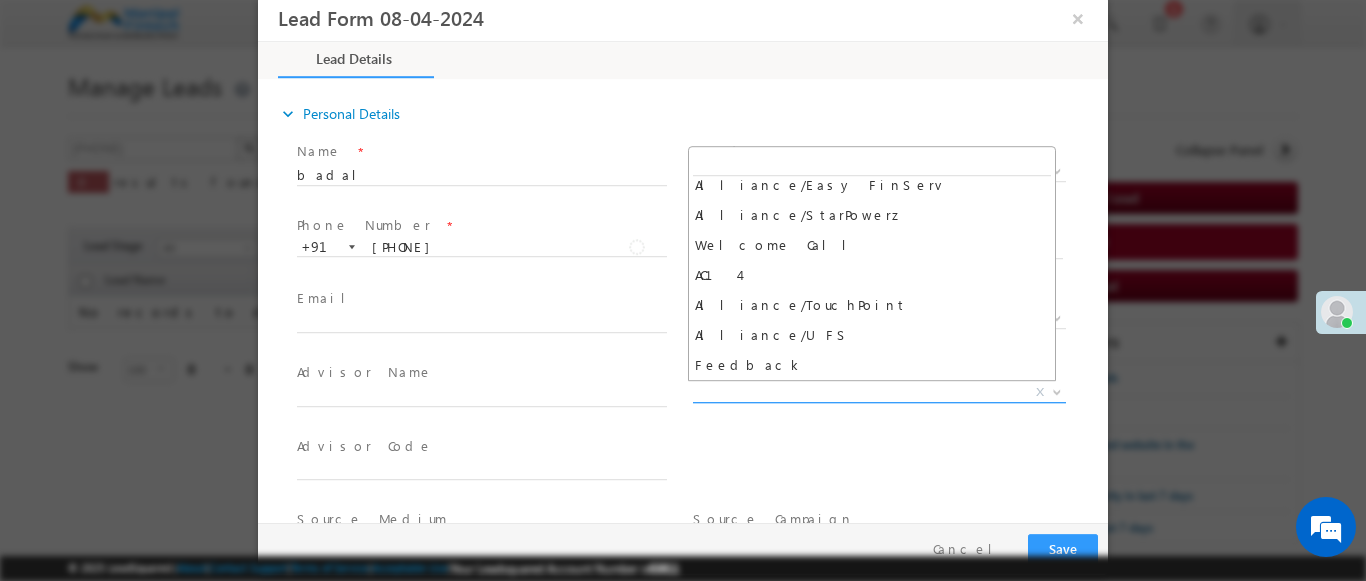 type on "badal- Feedback" 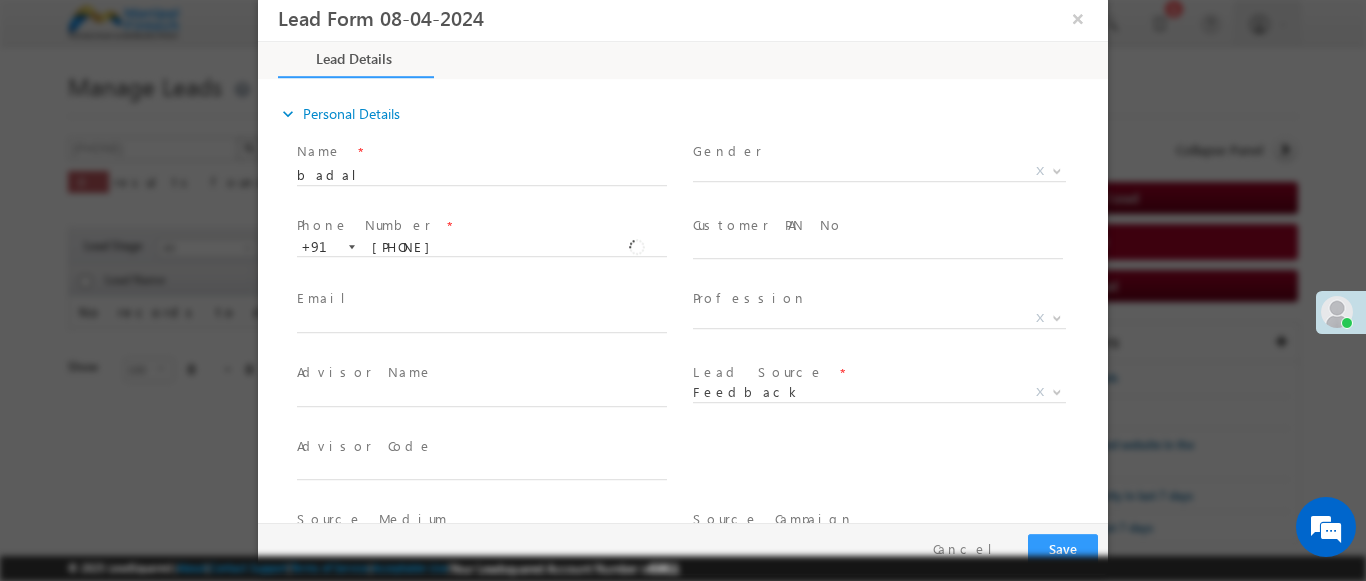 scroll, scrollTop: 315, scrollLeft: 0, axis: vertical 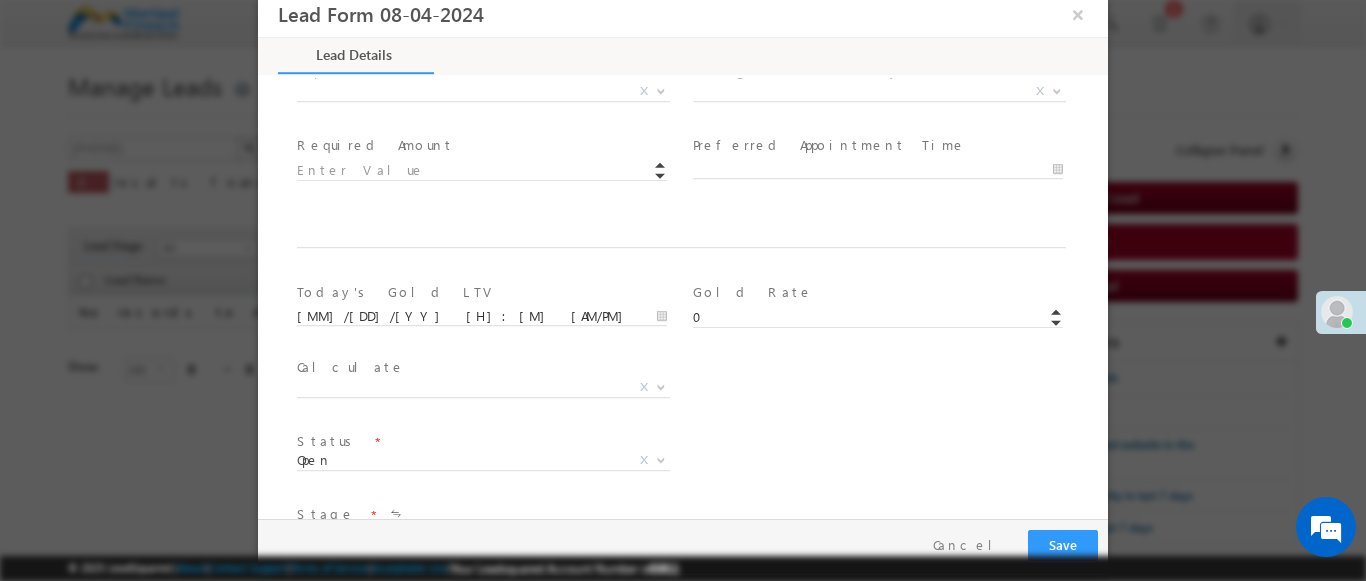 type on "600006" 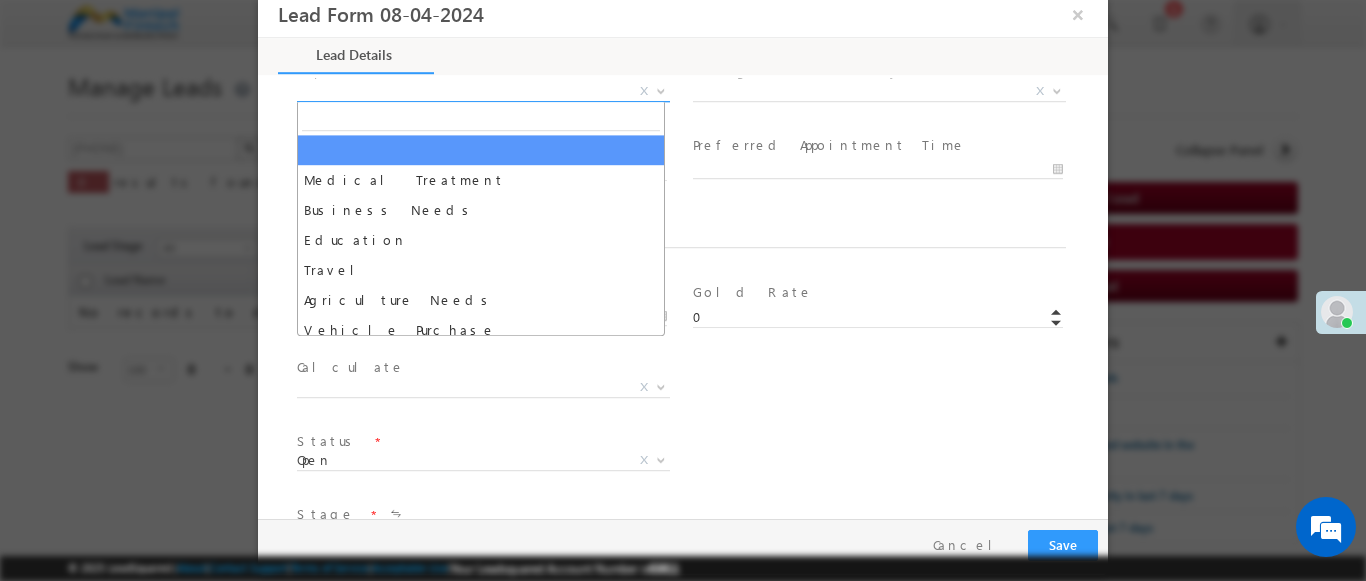 select on "Medical Treatment" 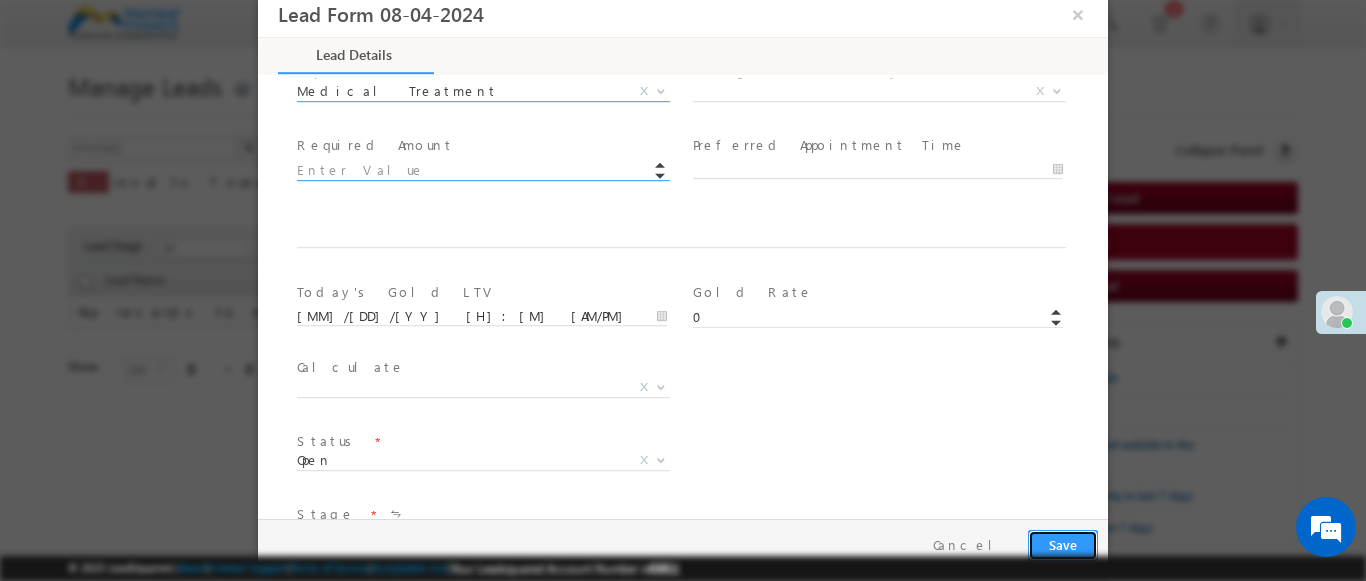 click on "Save" at bounding box center (1063, 545) 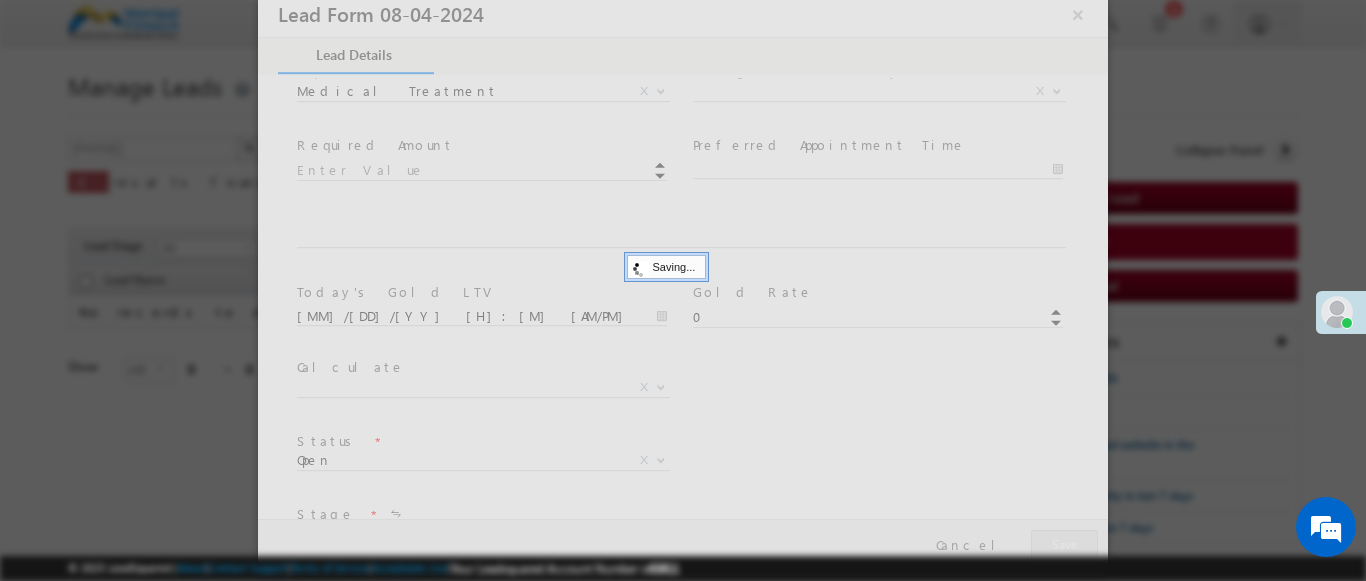 type on "Tamil Nadu" 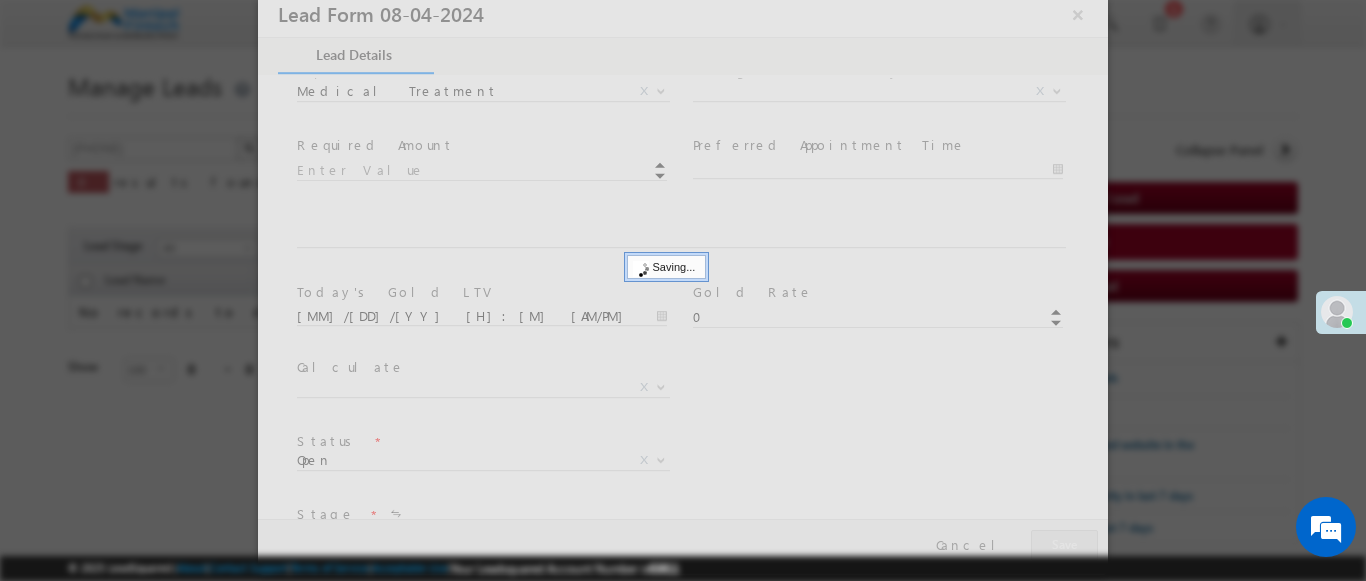 type on "Chennai" 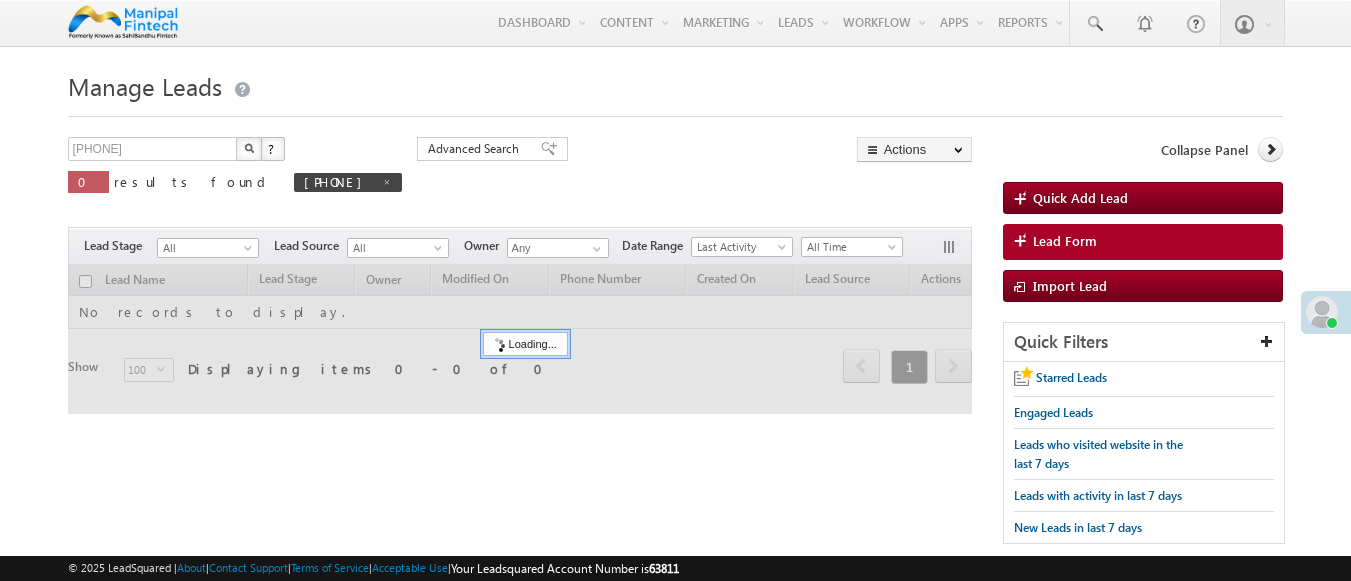 scroll, scrollTop: 0, scrollLeft: 0, axis: both 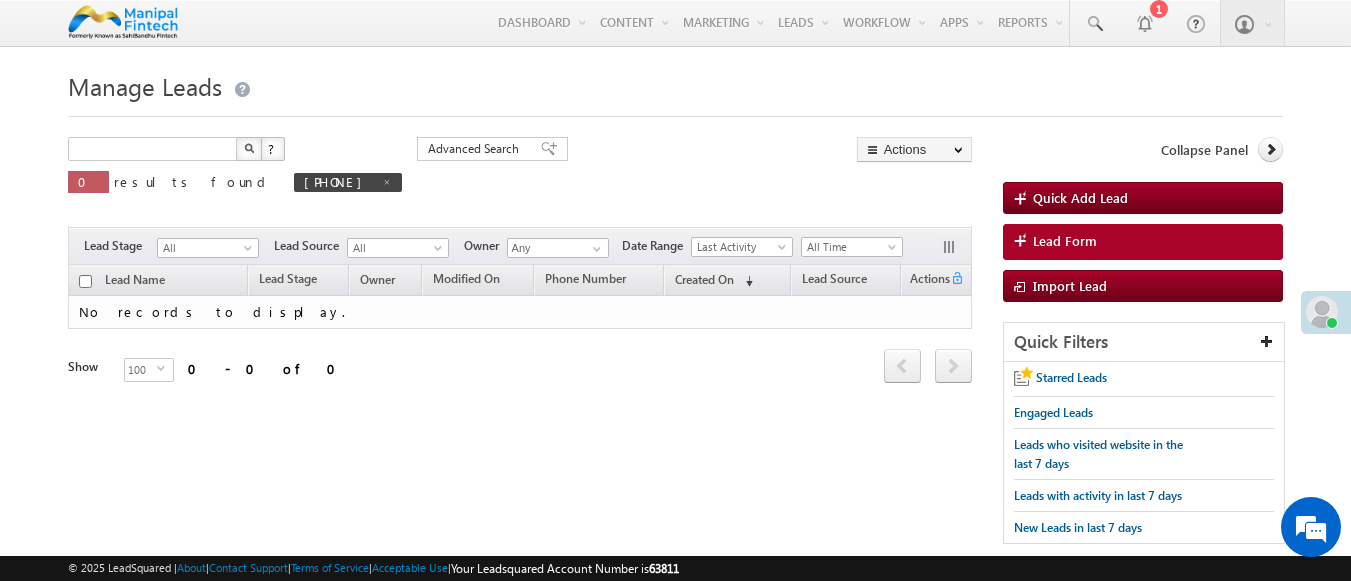 type on "Search Leads" 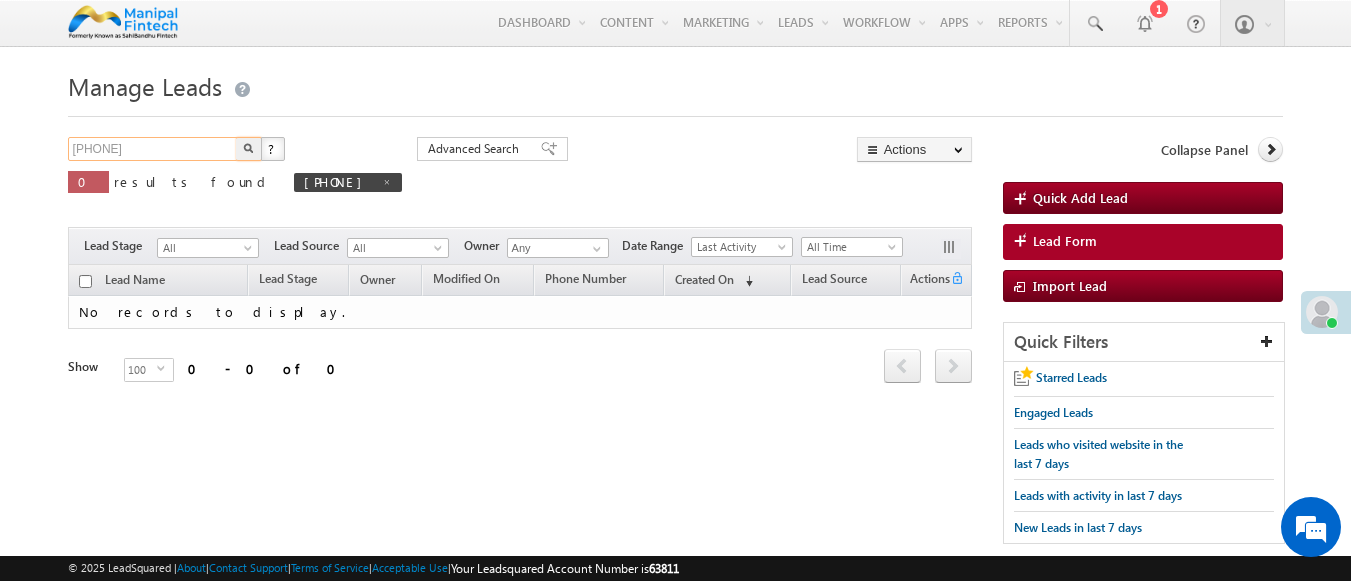 type on "[PHONE]" 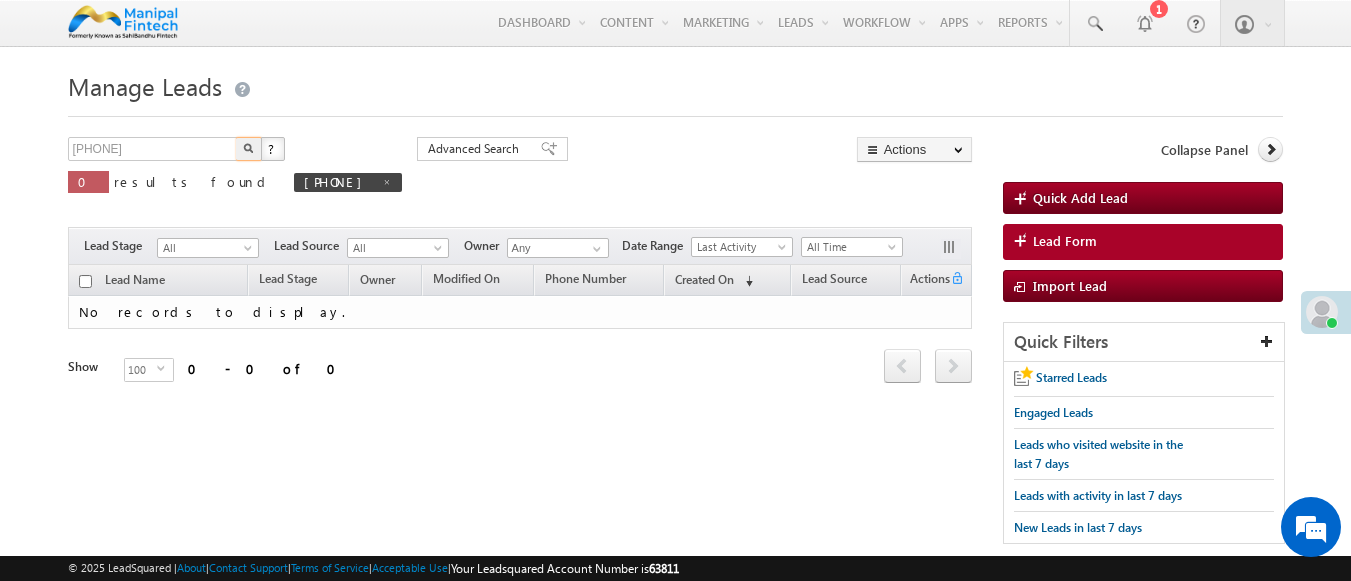 click at bounding box center [248, 148] 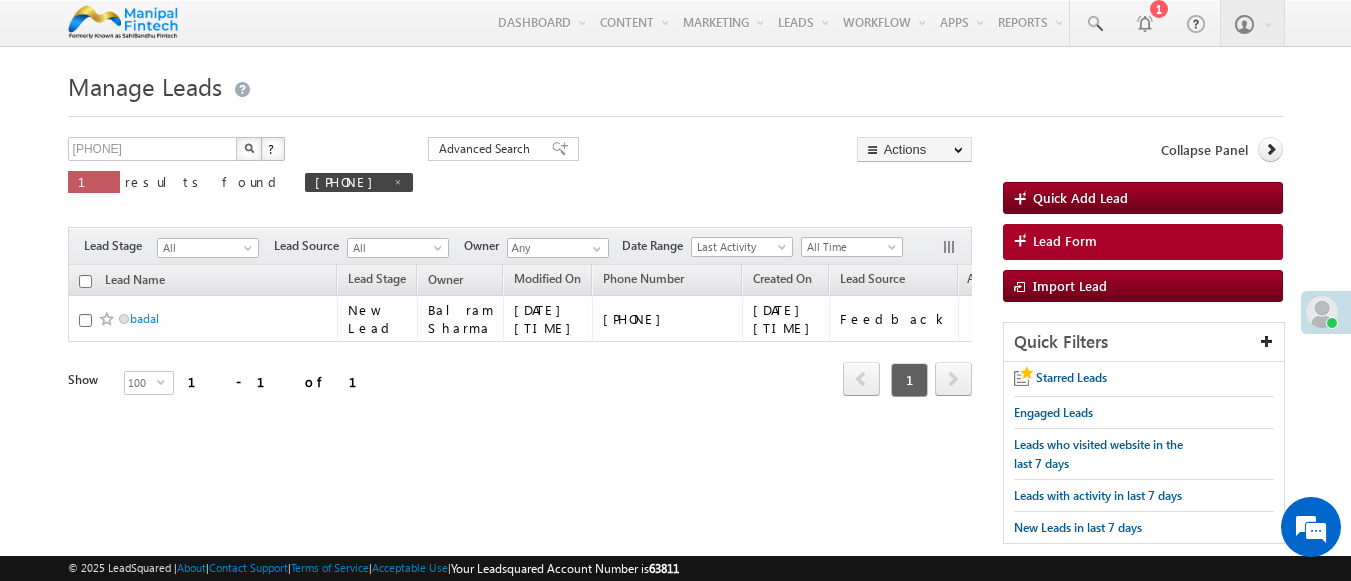 scroll, scrollTop: 0, scrollLeft: 0, axis: both 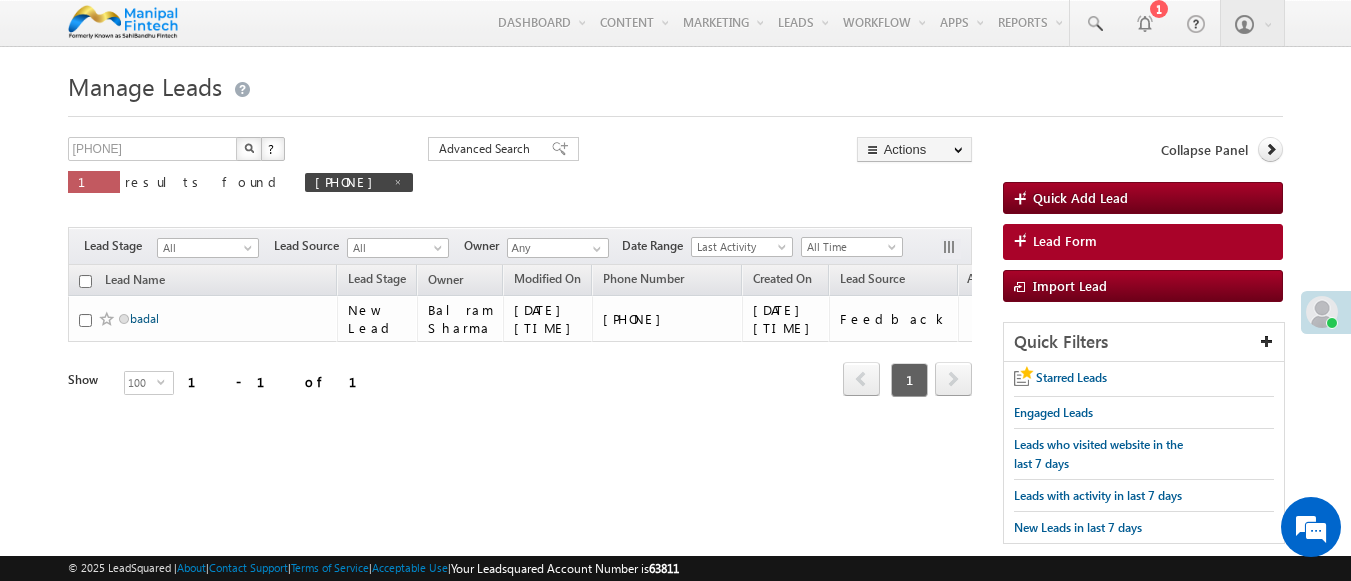 click on "badal" at bounding box center (144, 318) 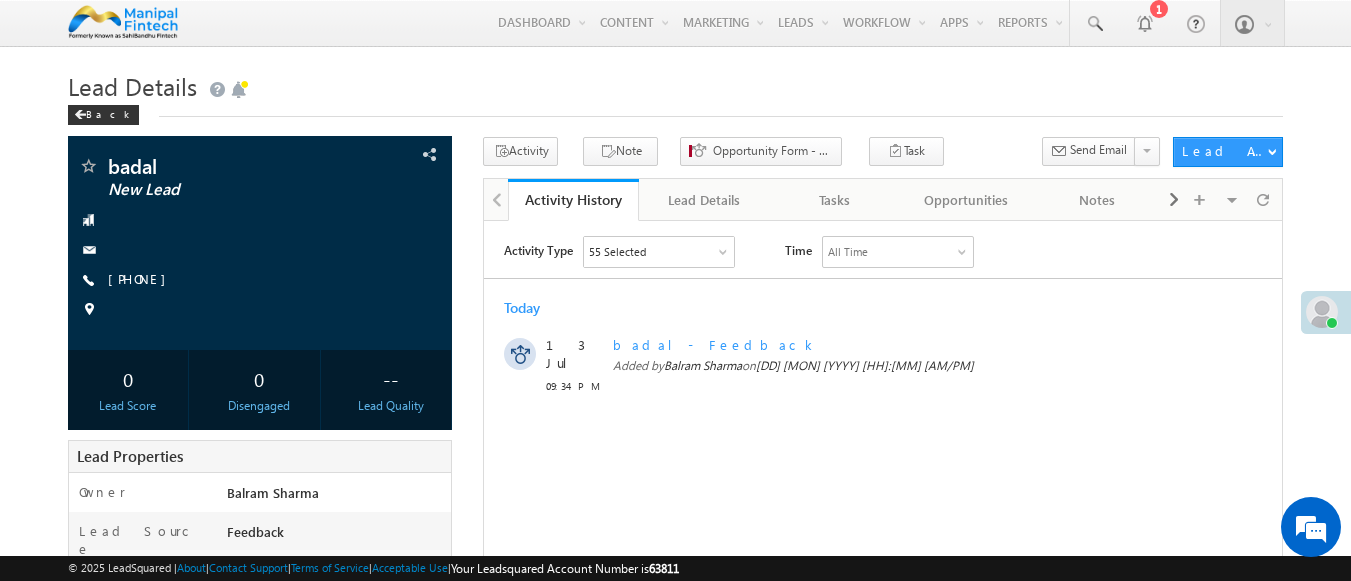 scroll, scrollTop: 0, scrollLeft: 0, axis: both 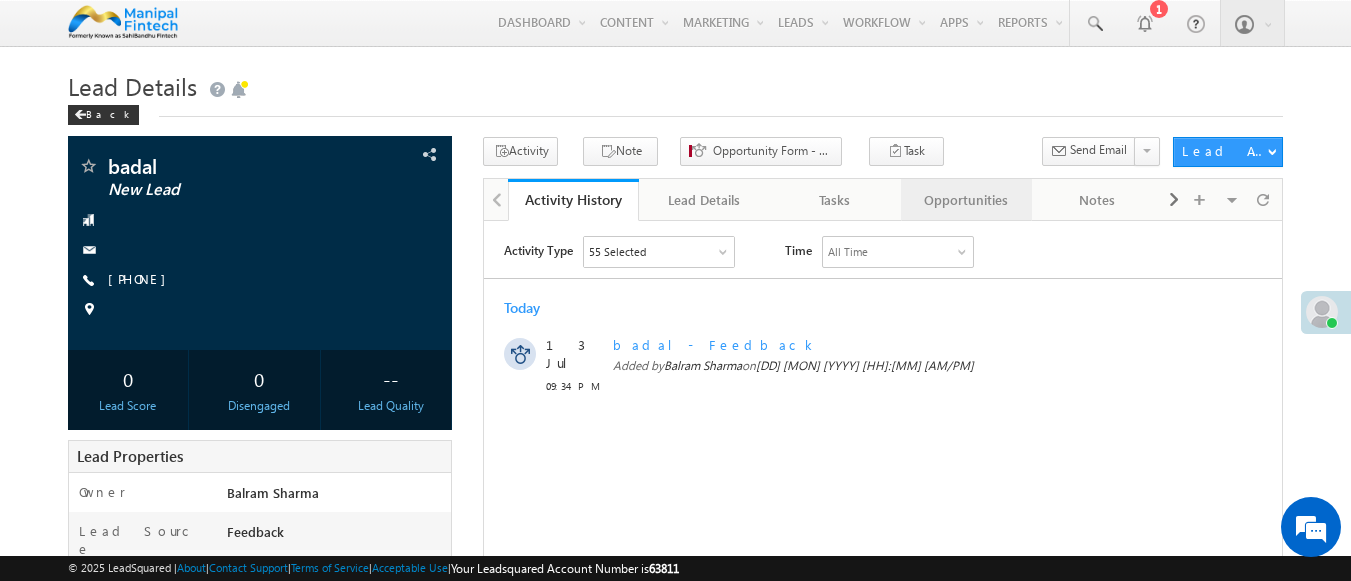 click on "Opportunities" at bounding box center (965, 200) 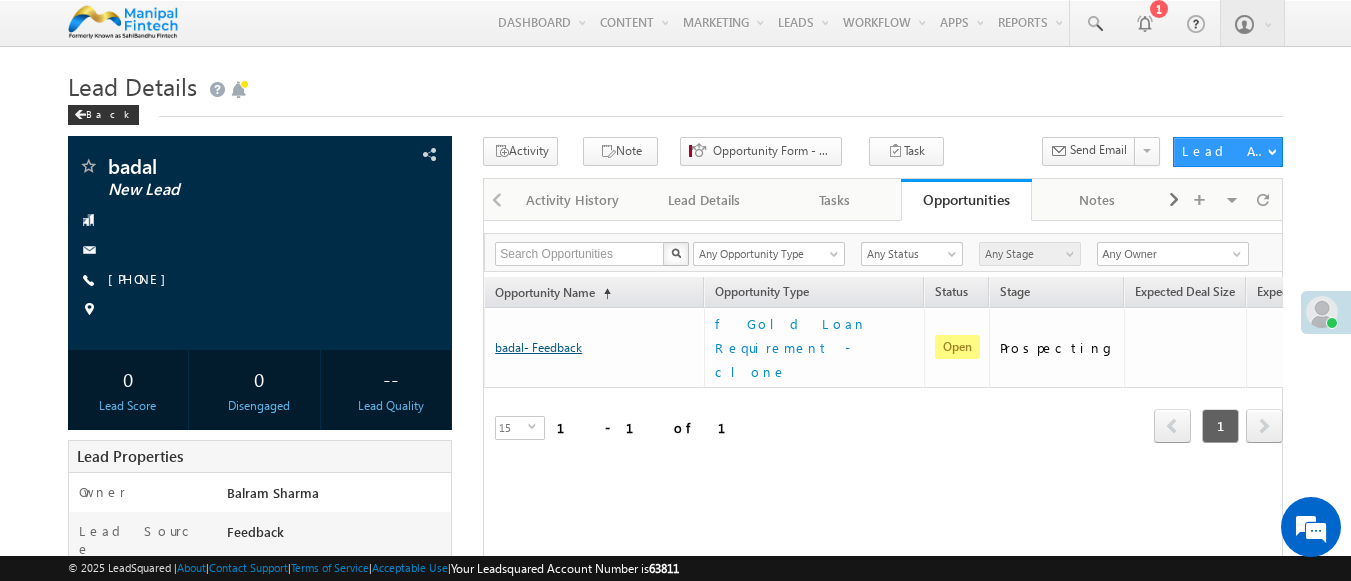 click on "badal- Feedback" at bounding box center (538, 347) 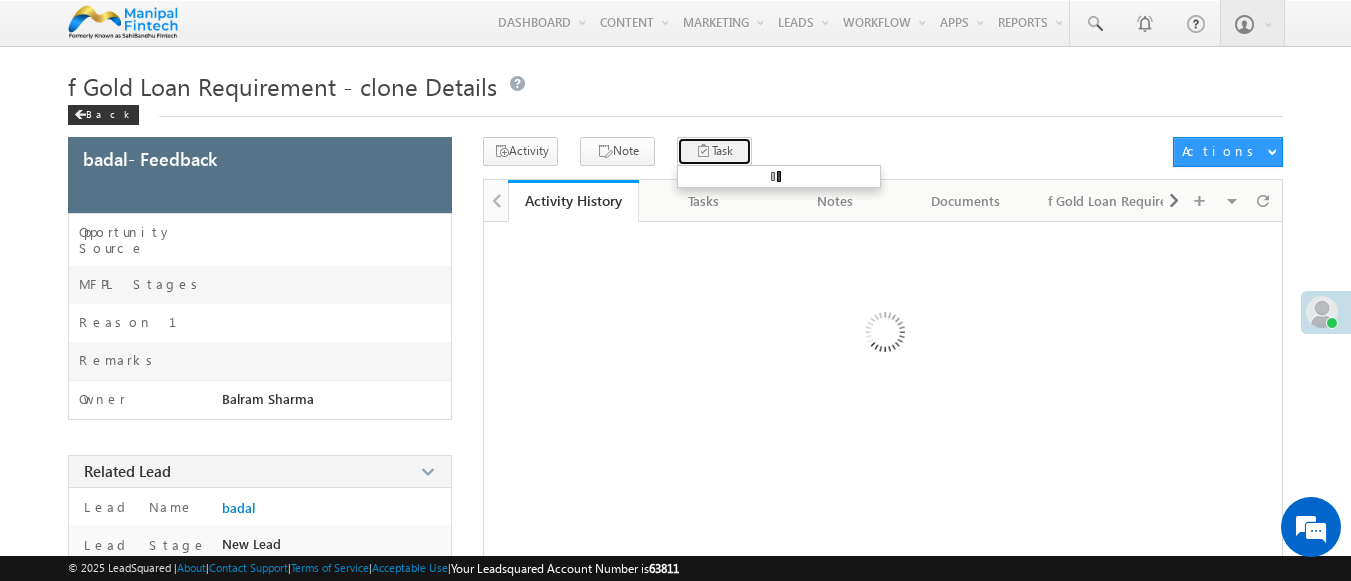 click on "Task" at bounding box center [714, 151] 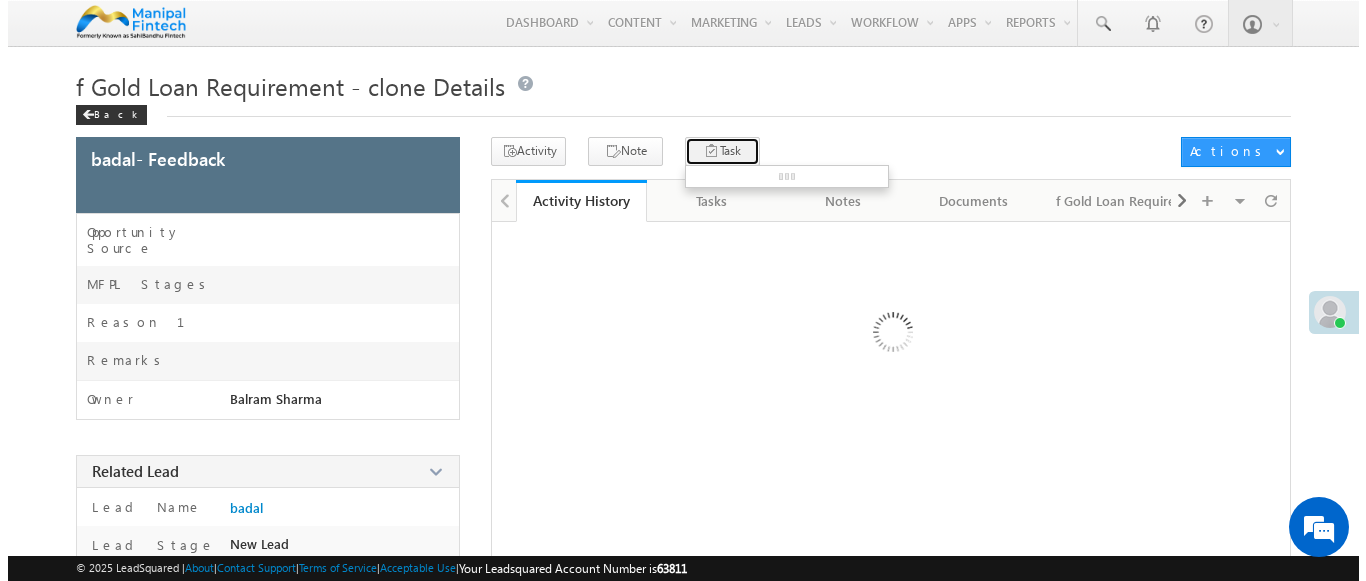 scroll, scrollTop: 0, scrollLeft: 0, axis: both 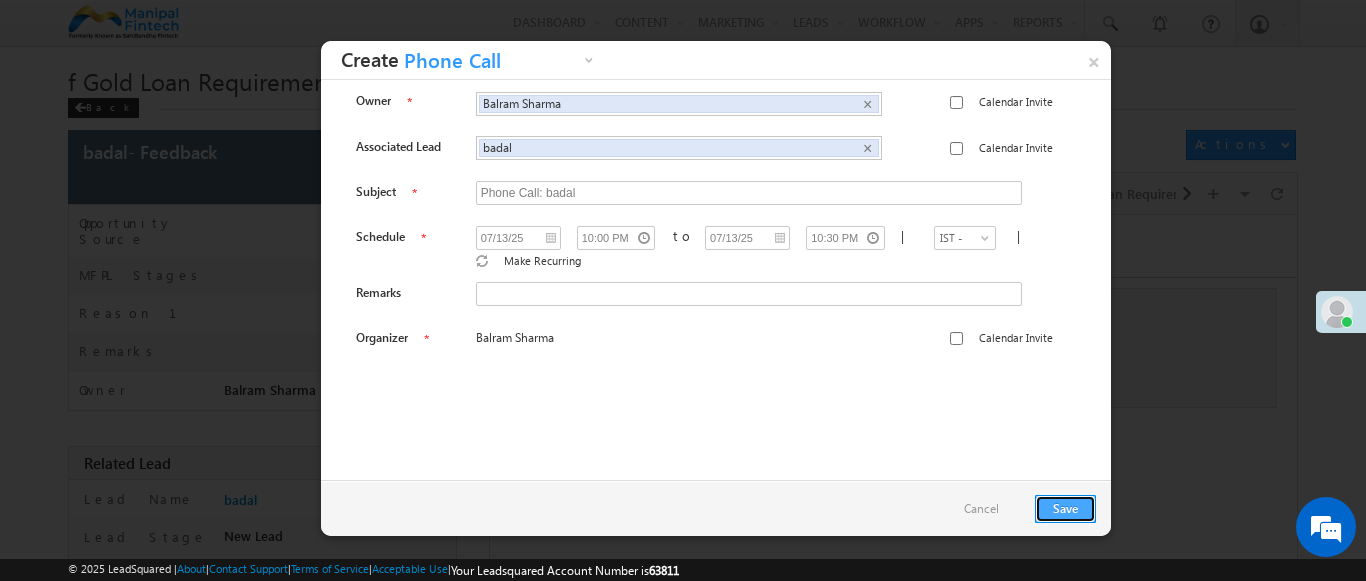 click on "Save" at bounding box center (1065, 509) 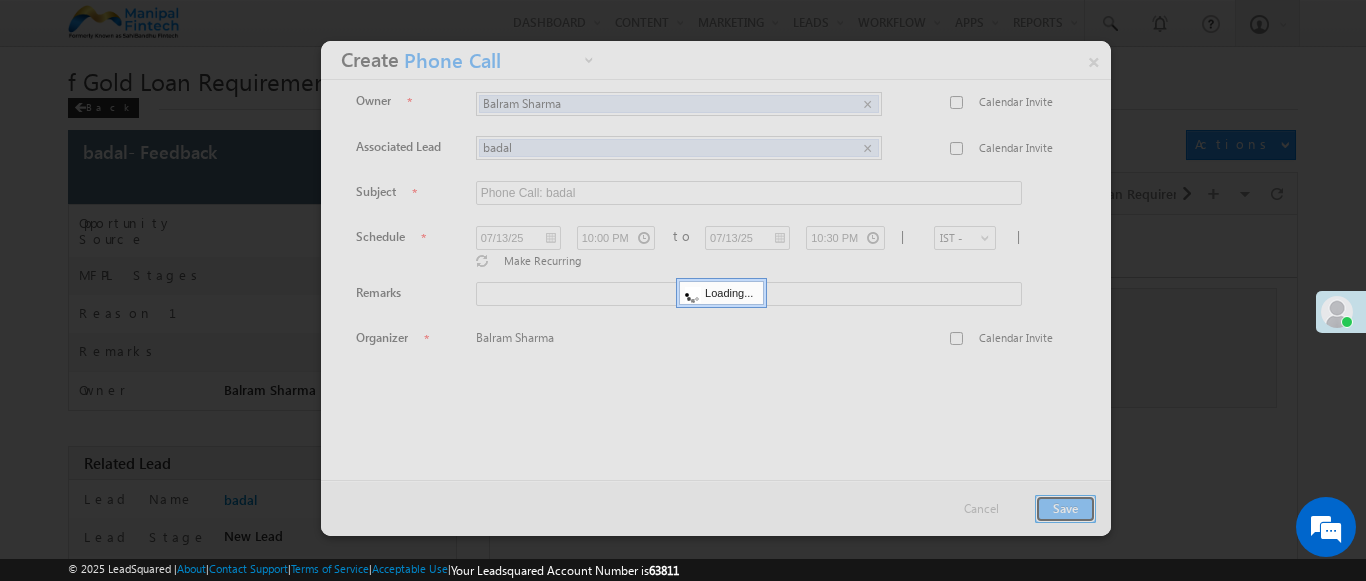 scroll, scrollTop: 182, scrollLeft: 0, axis: vertical 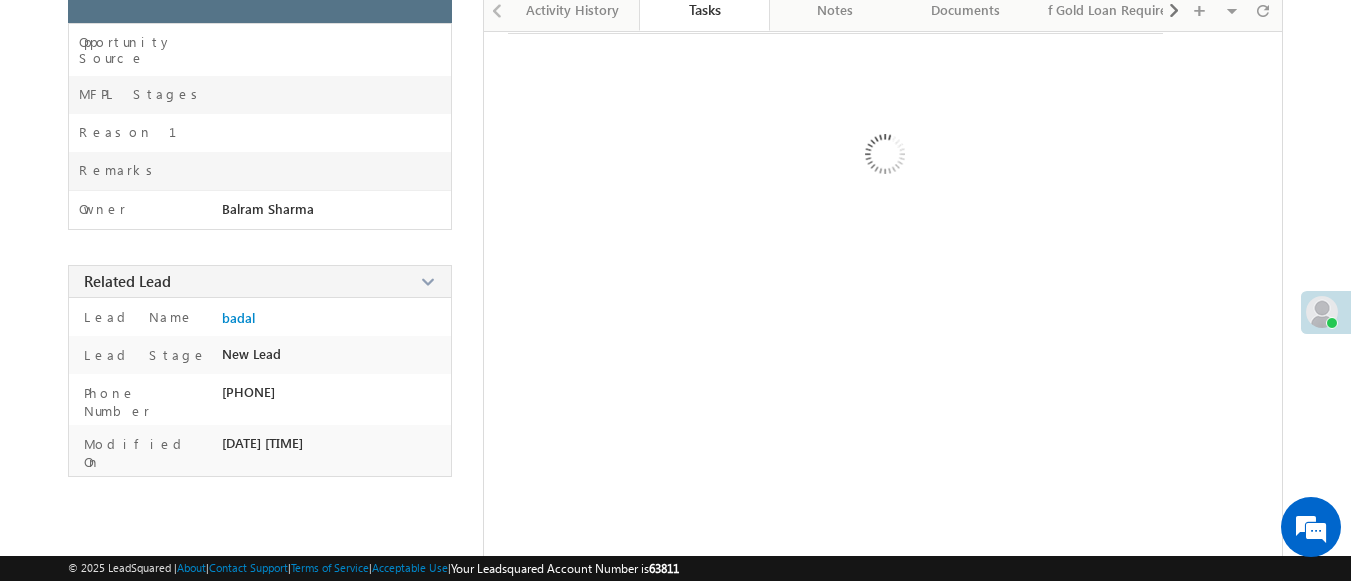 click on "Tasks" at bounding box center (704, 9) 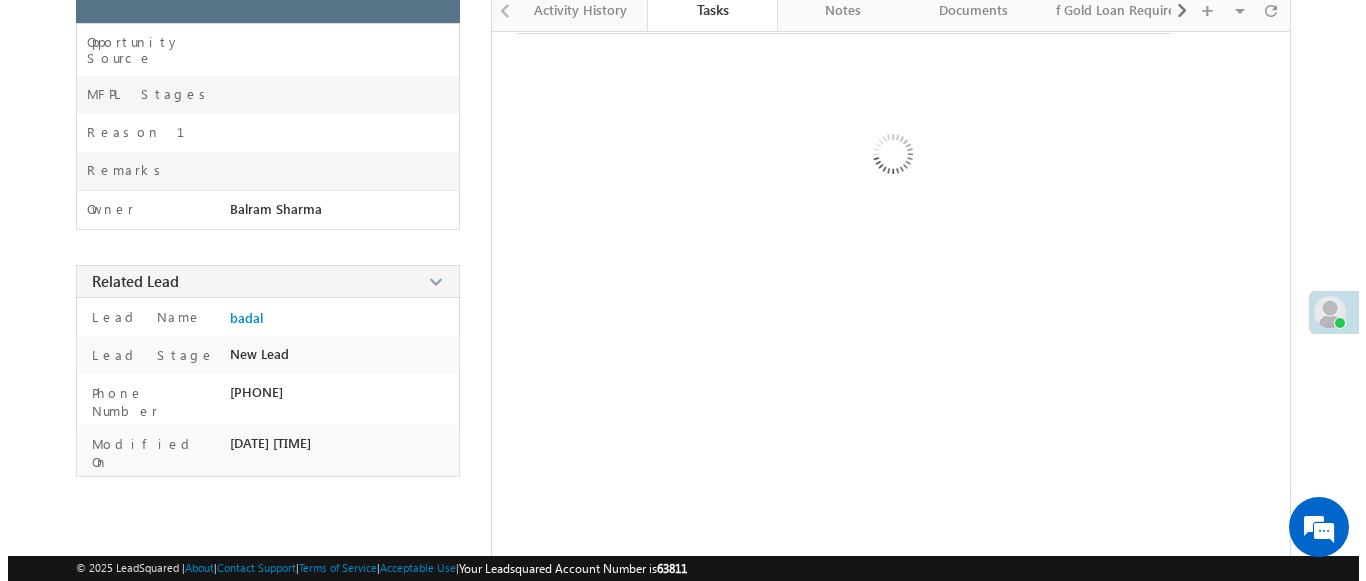scroll, scrollTop: 235, scrollLeft: 0, axis: vertical 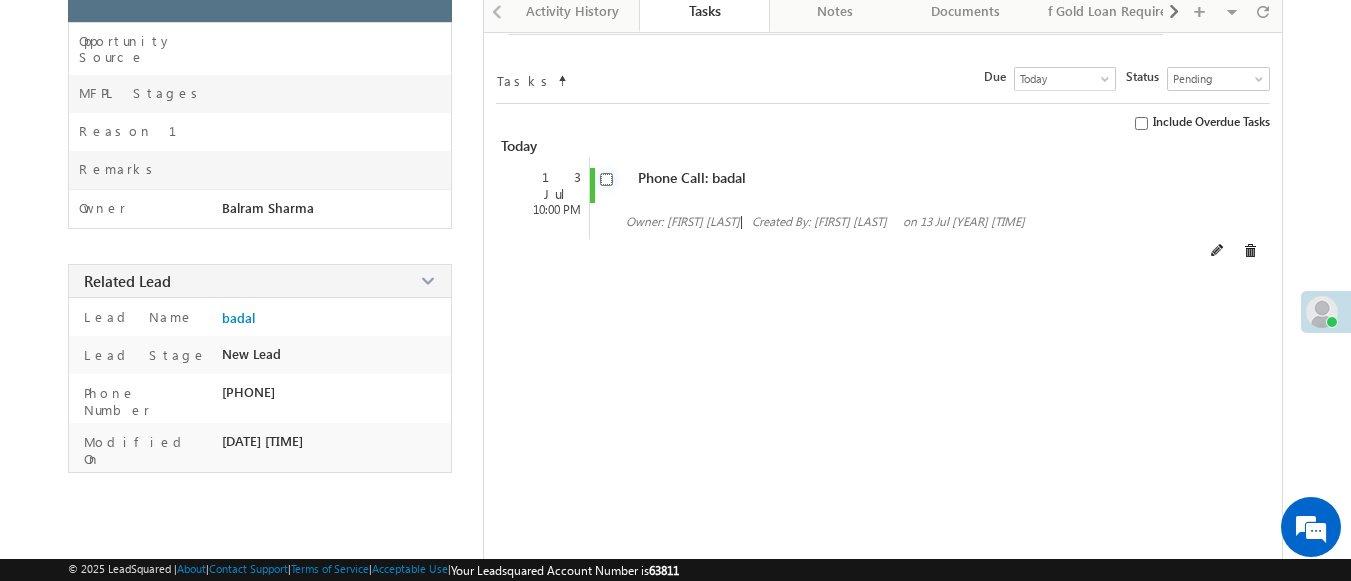 click at bounding box center [606, 179] 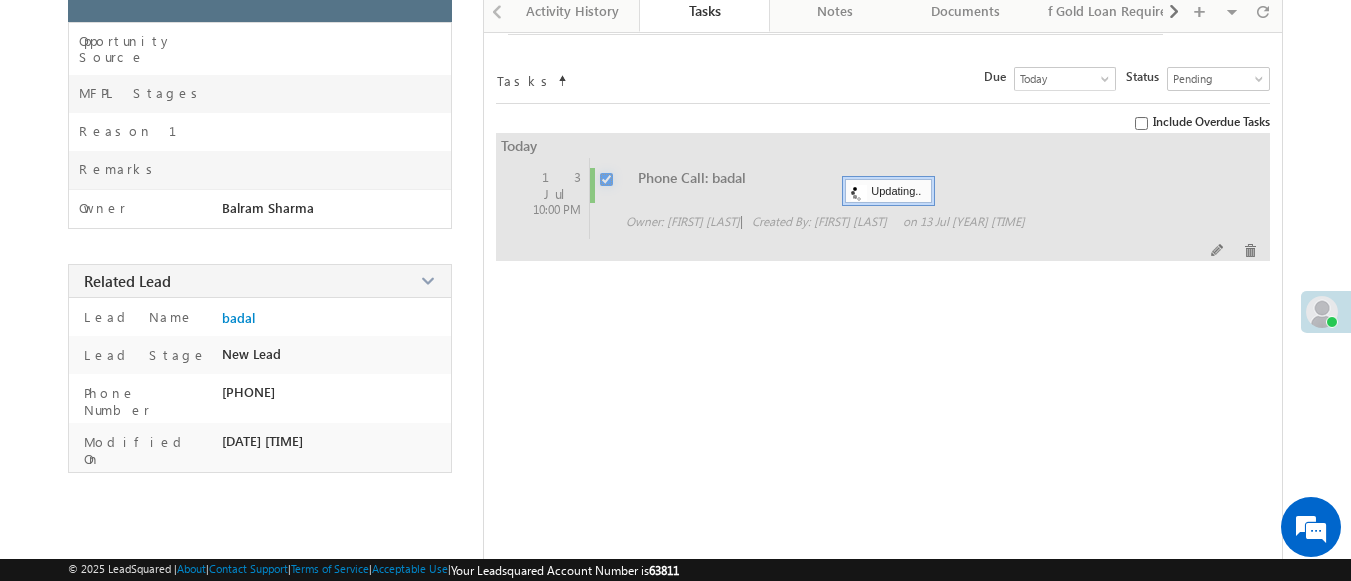 checkbox on "false" 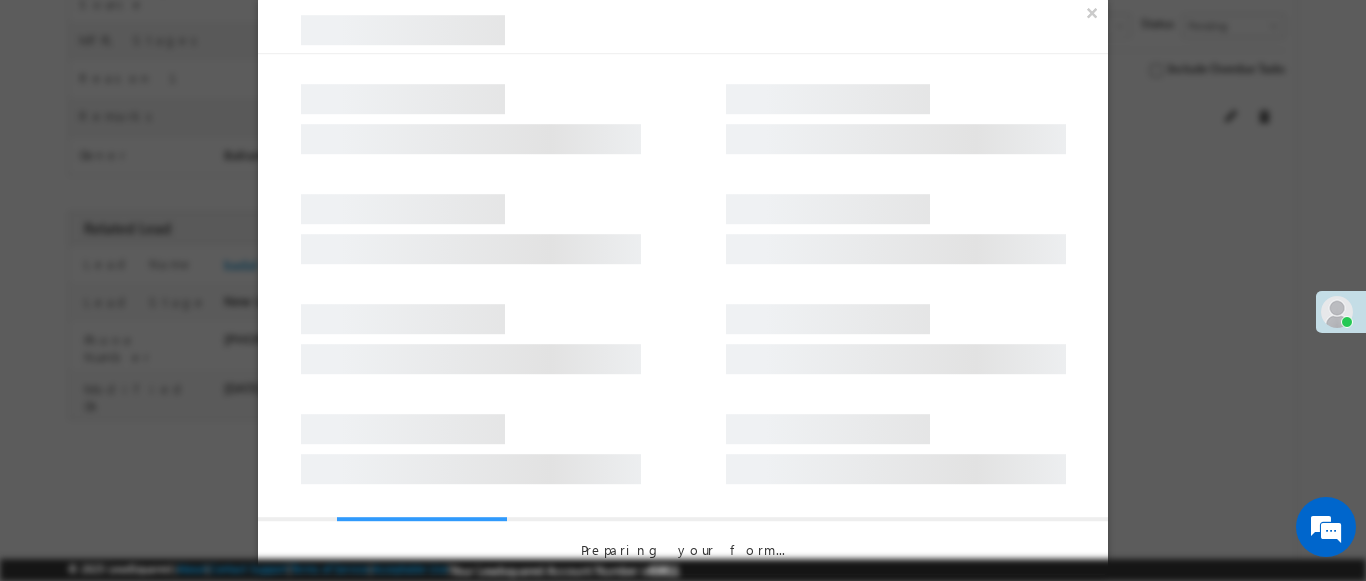 scroll, scrollTop: 182, scrollLeft: 0, axis: vertical 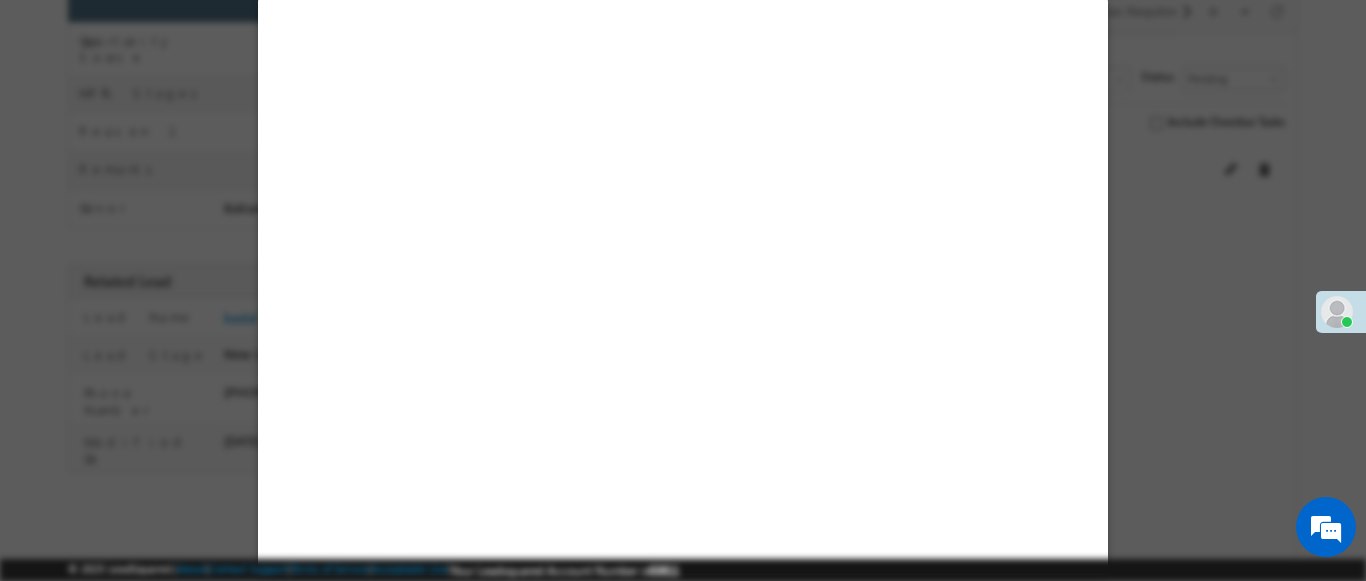 select on "Feedback" 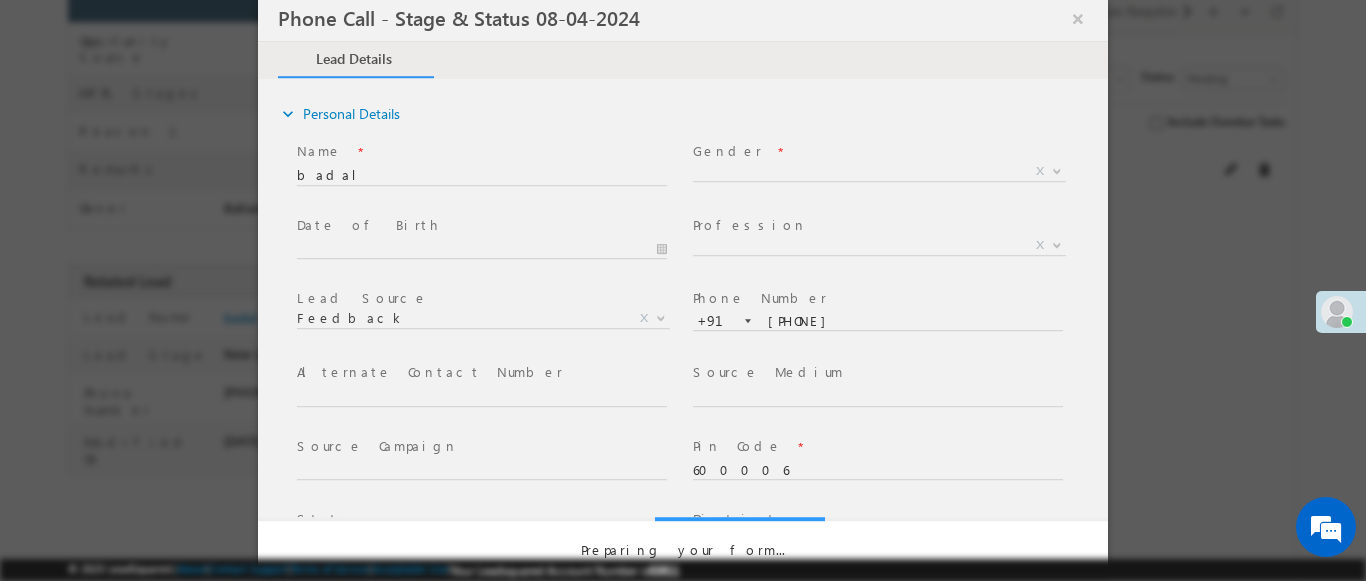 select on "Open" 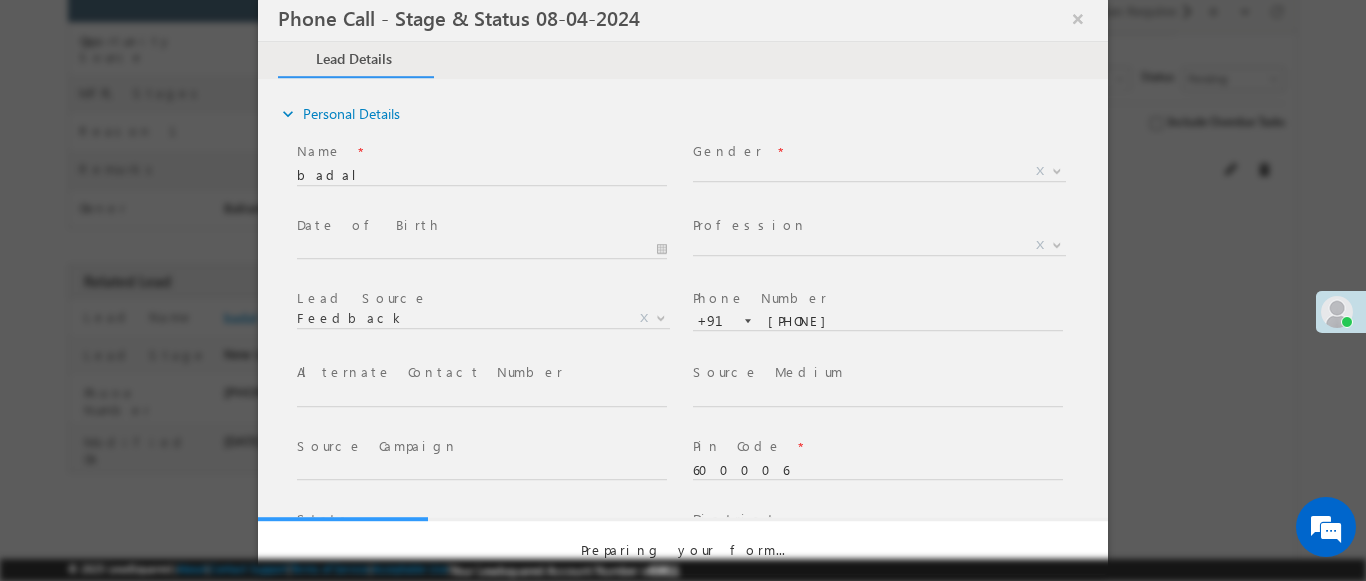 scroll, scrollTop: 0, scrollLeft: 0, axis: both 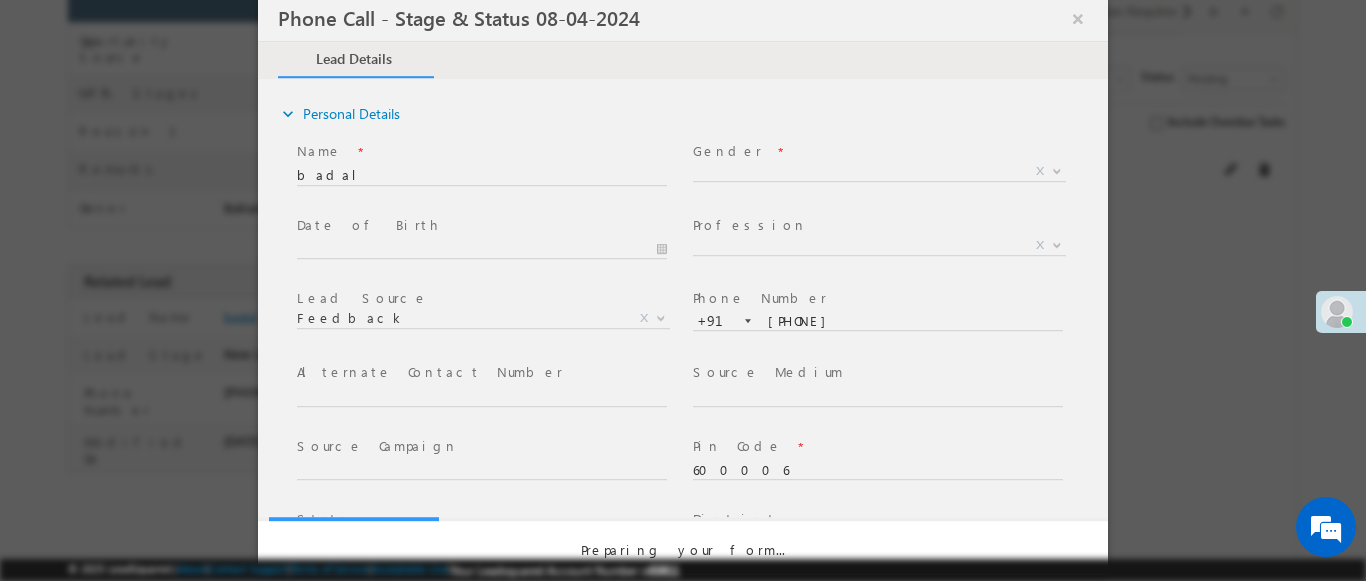 select on "Fresh Lead" 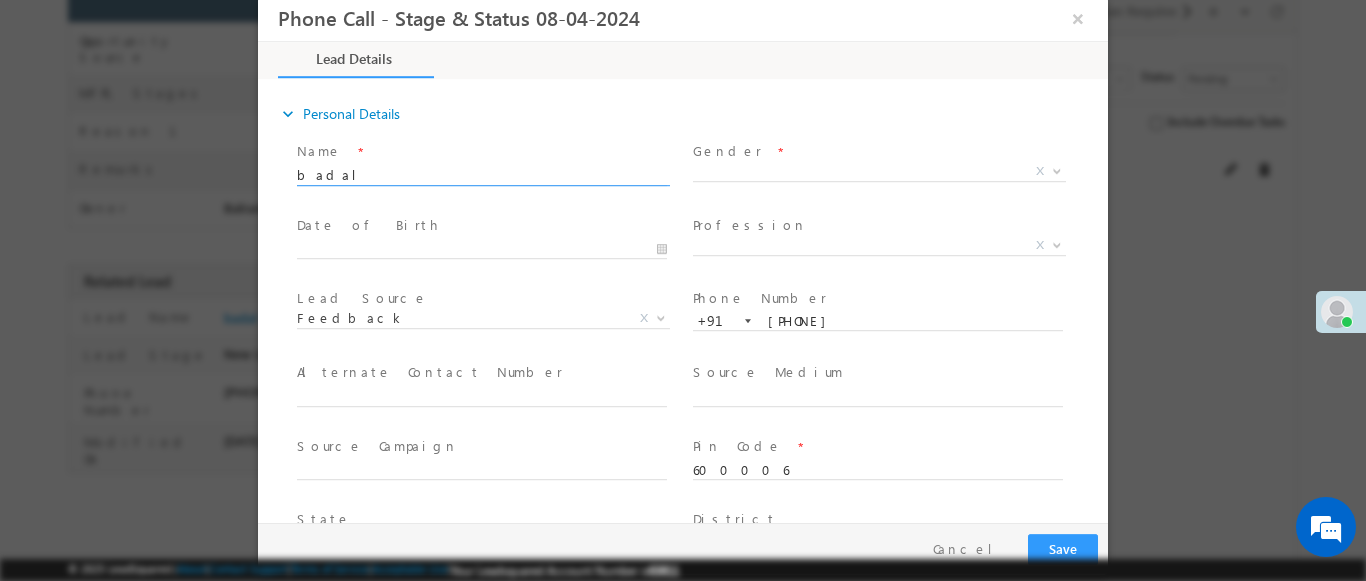 type on "07/13/25 9:34 PM" 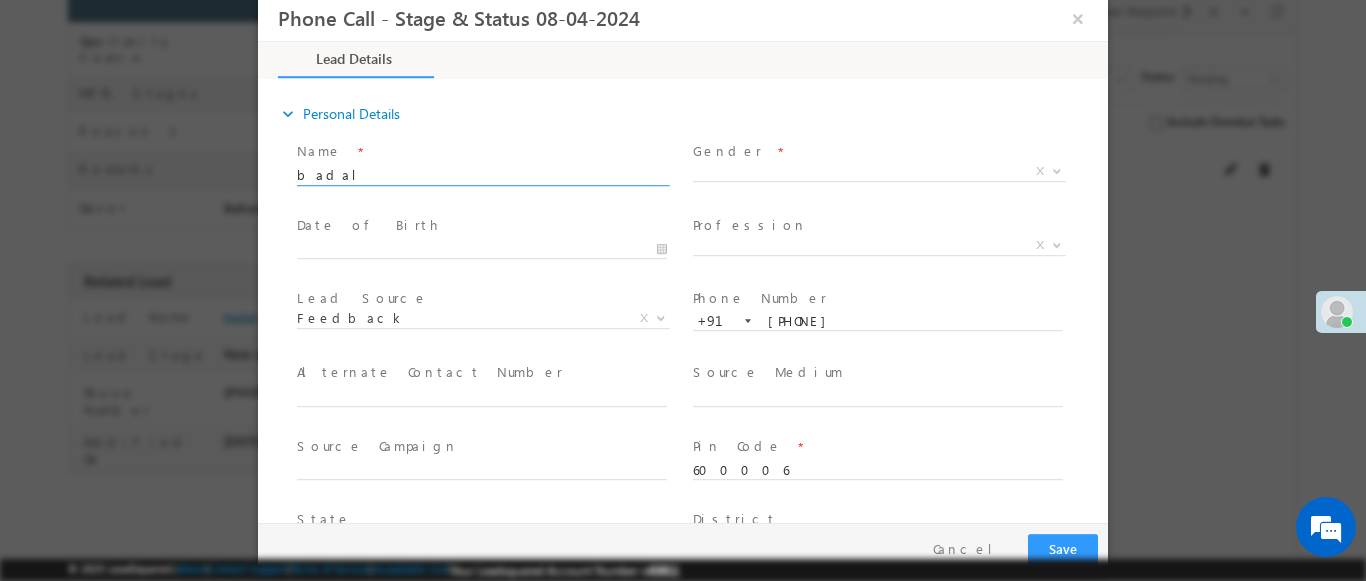 scroll, scrollTop: 0, scrollLeft: 0, axis: both 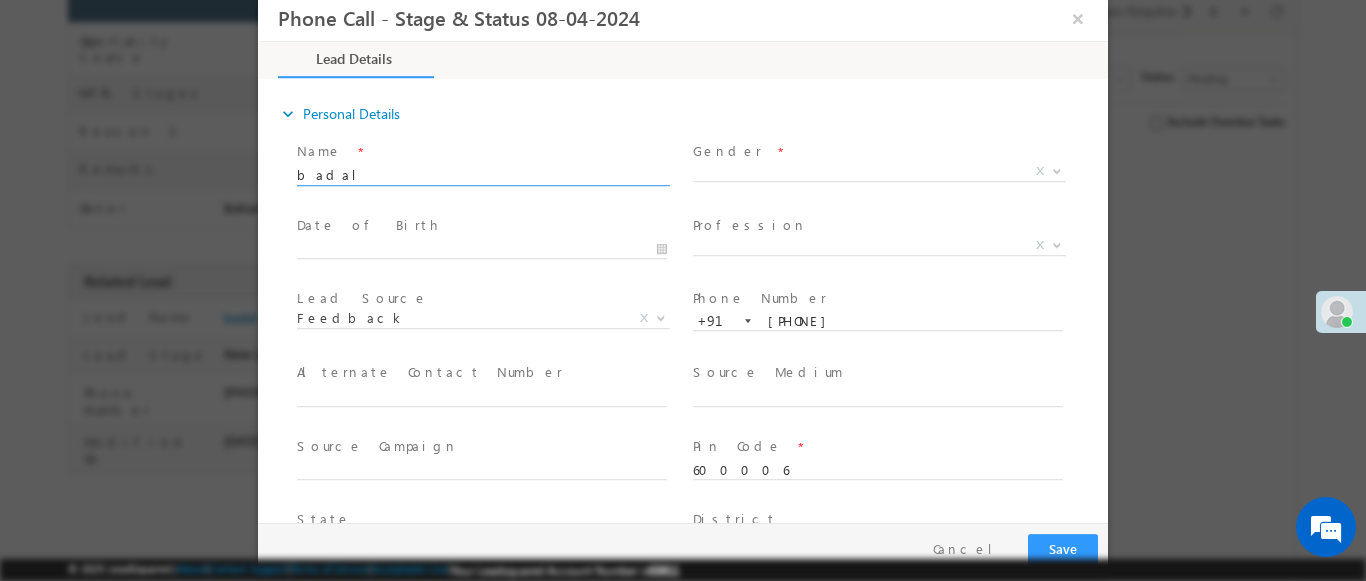 click at bounding box center (1057, 170) 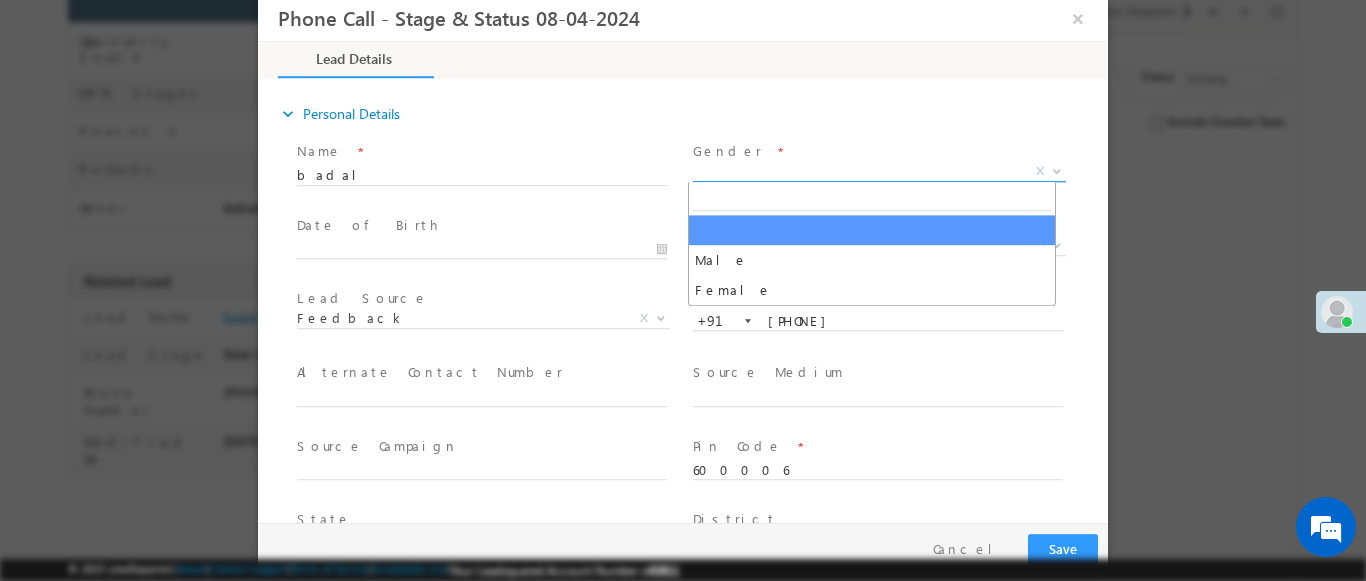 select on "Male" 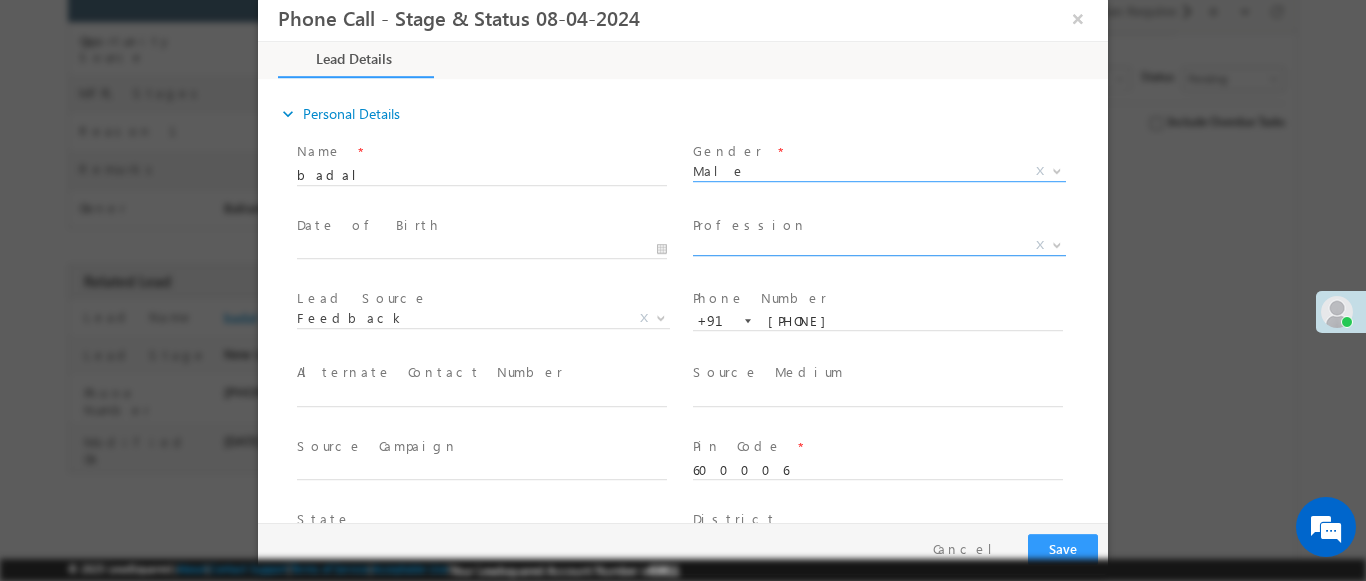 scroll, scrollTop: 665, scrollLeft: 0, axis: vertical 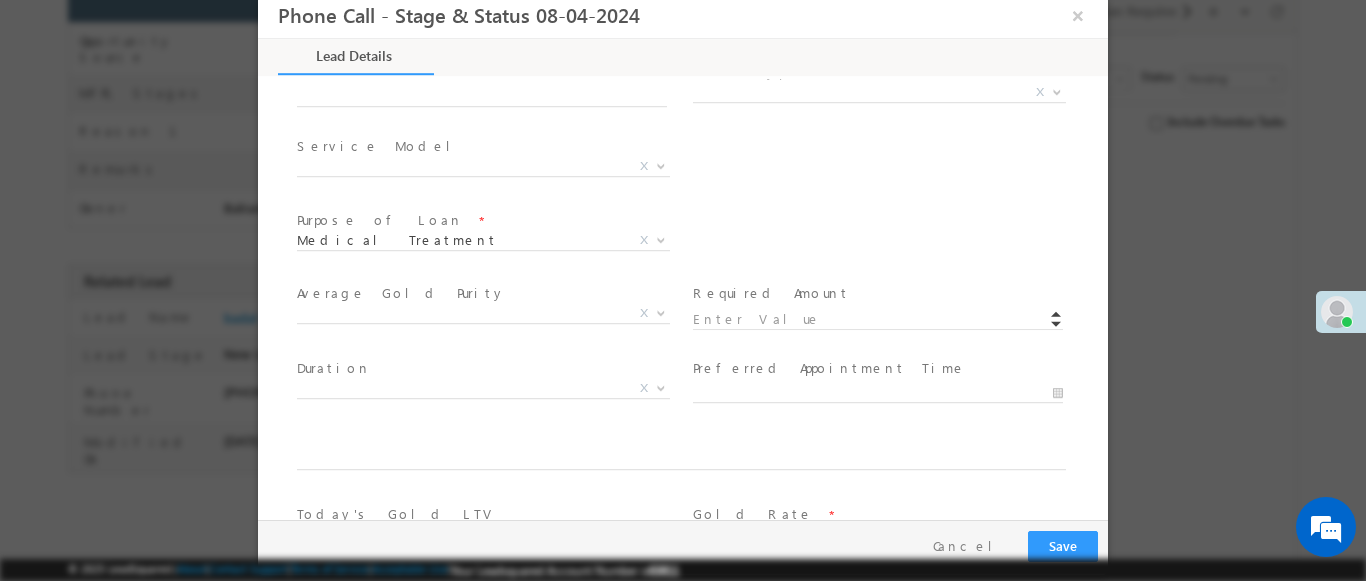 click at bounding box center [1057, 91] 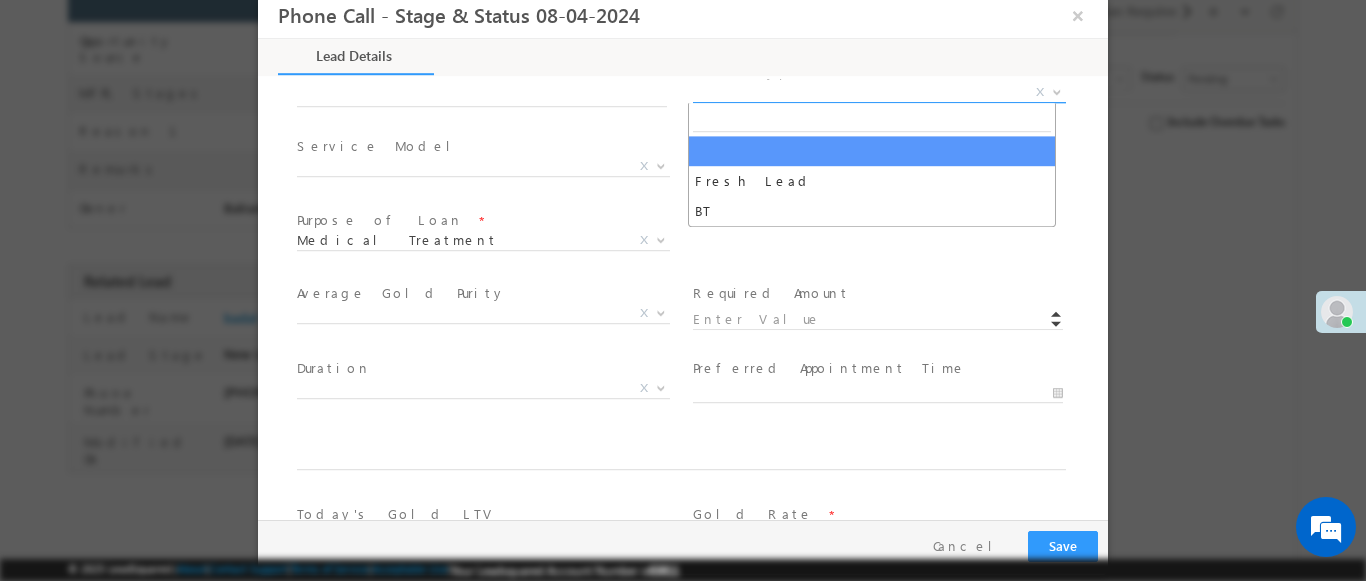 select on "Fresh Lead" 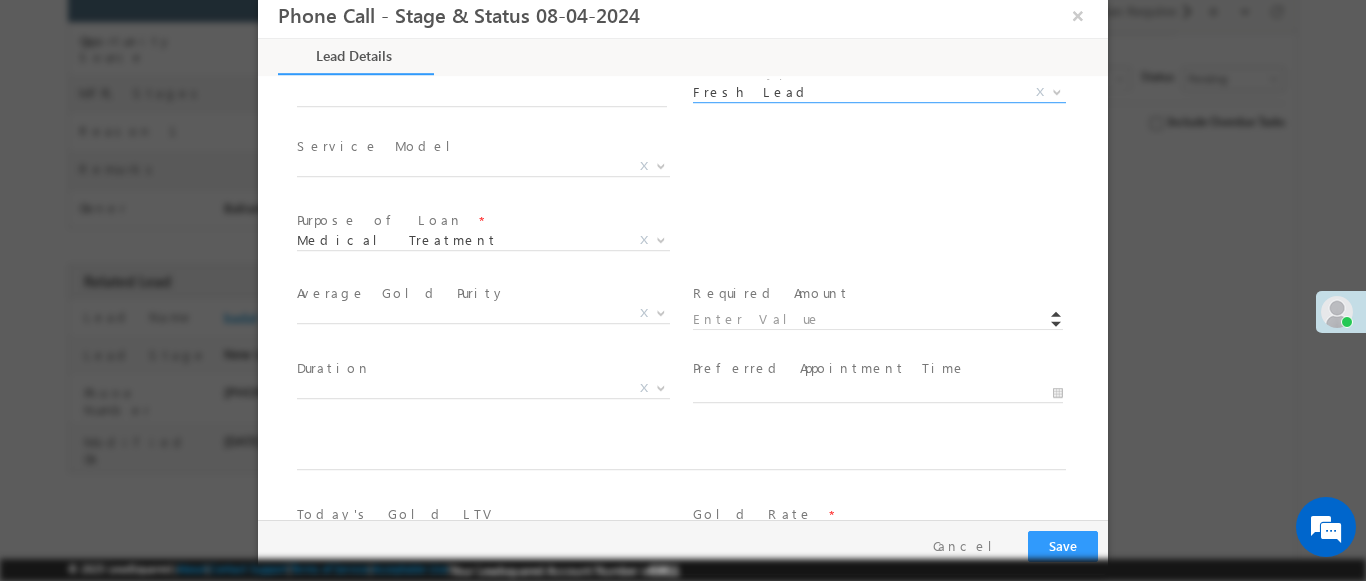 click at bounding box center (661, 165) 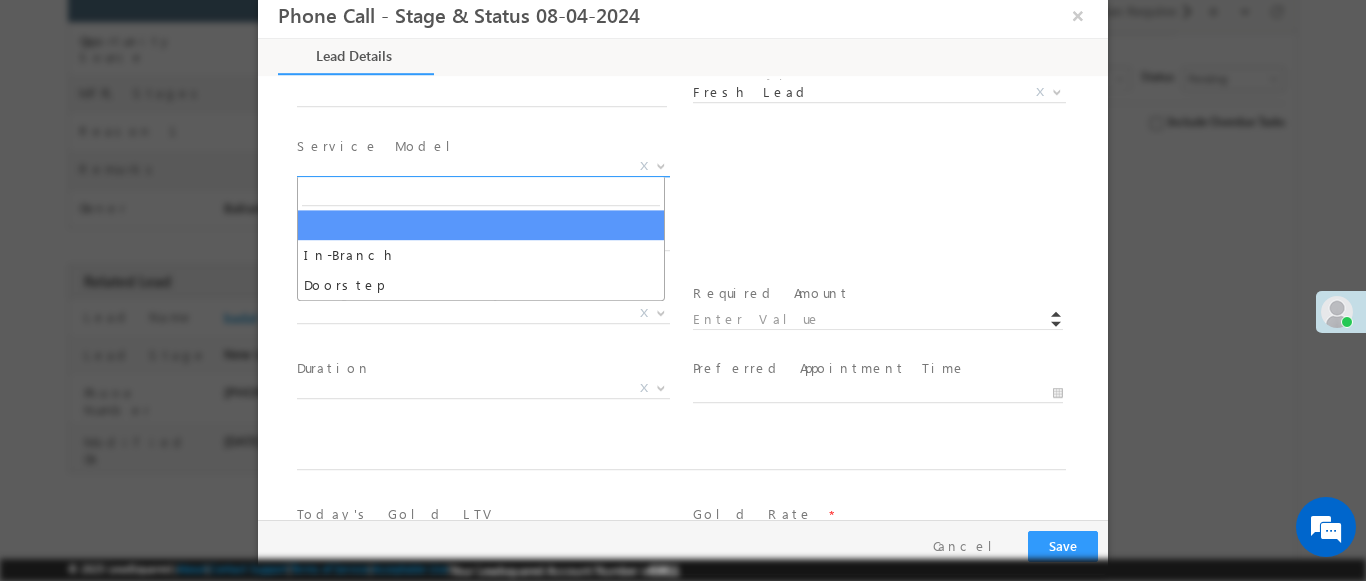 select on "In-Branch" 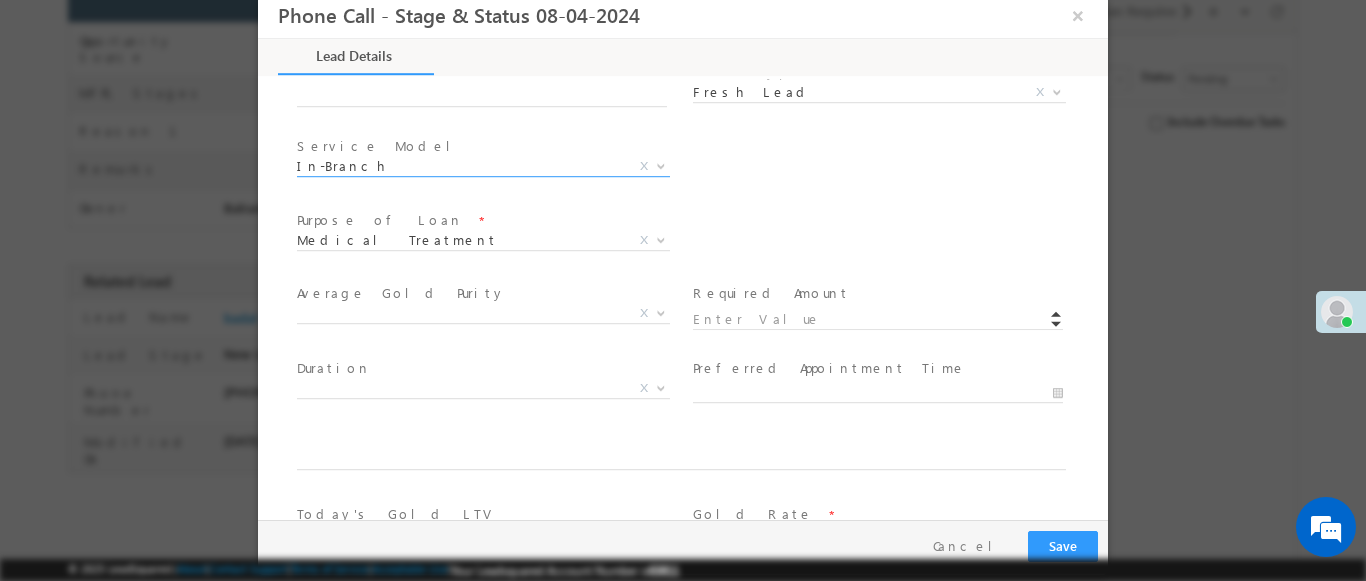 scroll, scrollTop: 1168, scrollLeft: 0, axis: vertical 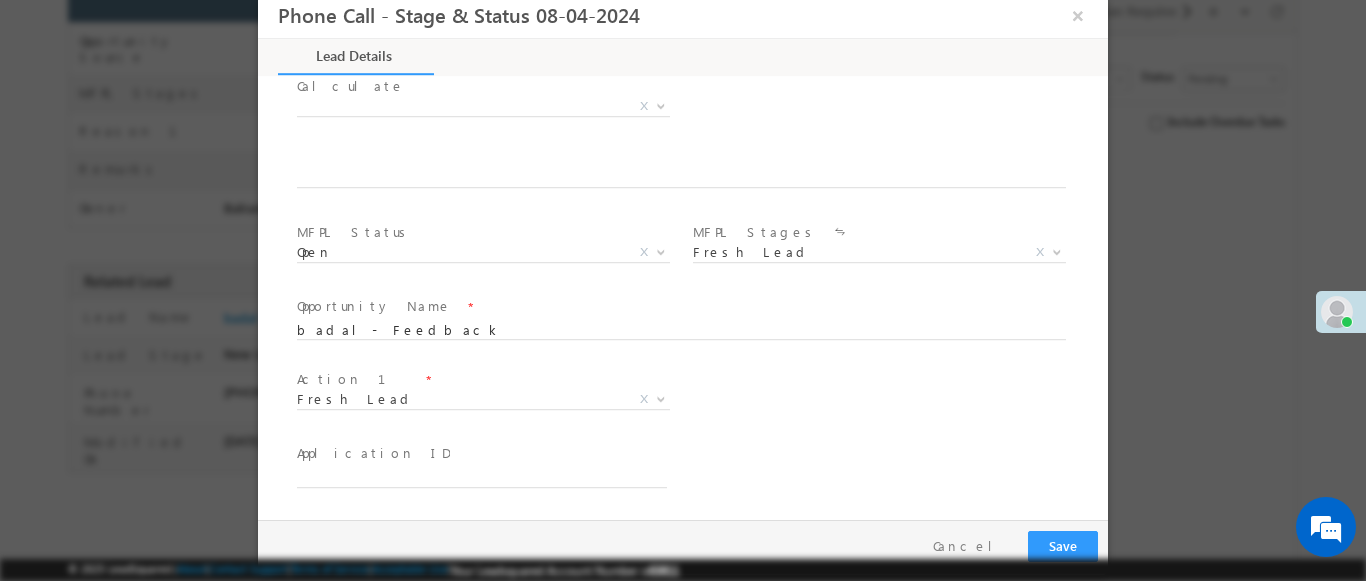 click at bounding box center [661, 398] 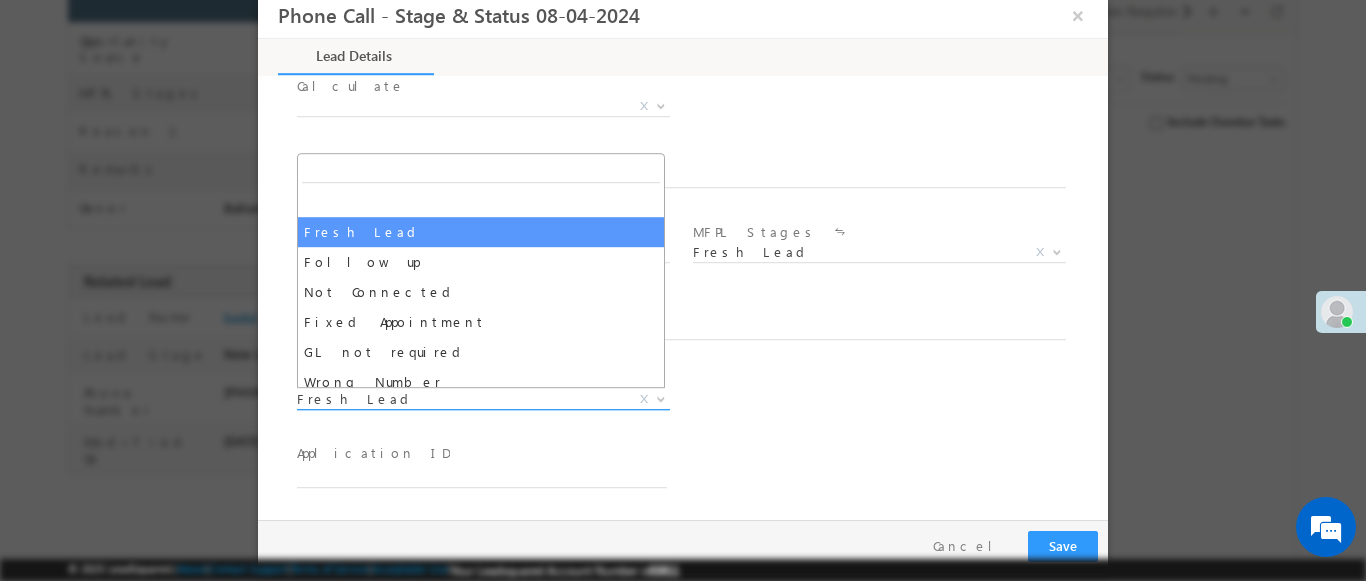 select on "Fixed Appointment" 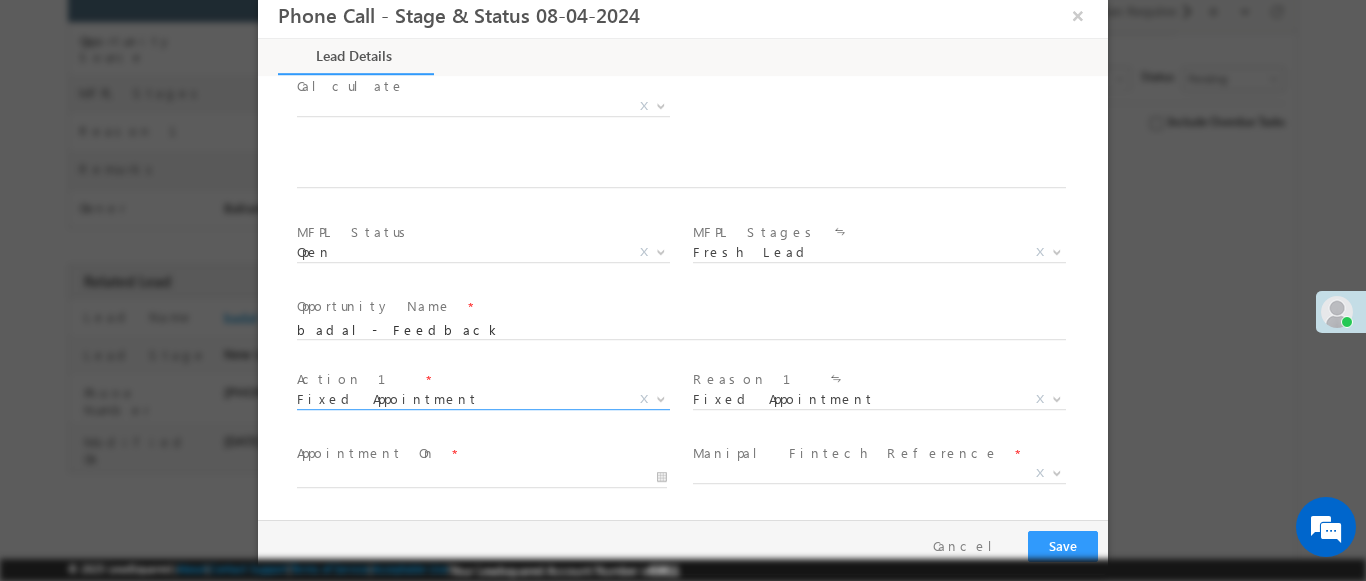 scroll, scrollTop: 3, scrollLeft: 0, axis: vertical 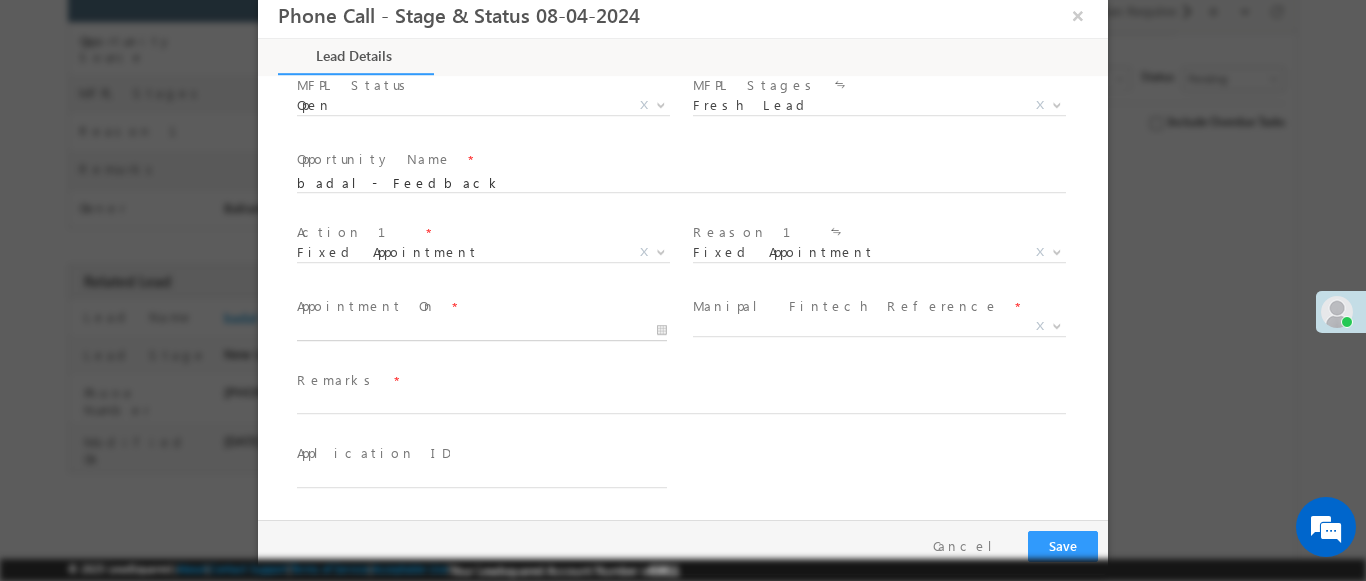 click at bounding box center [482, 331] 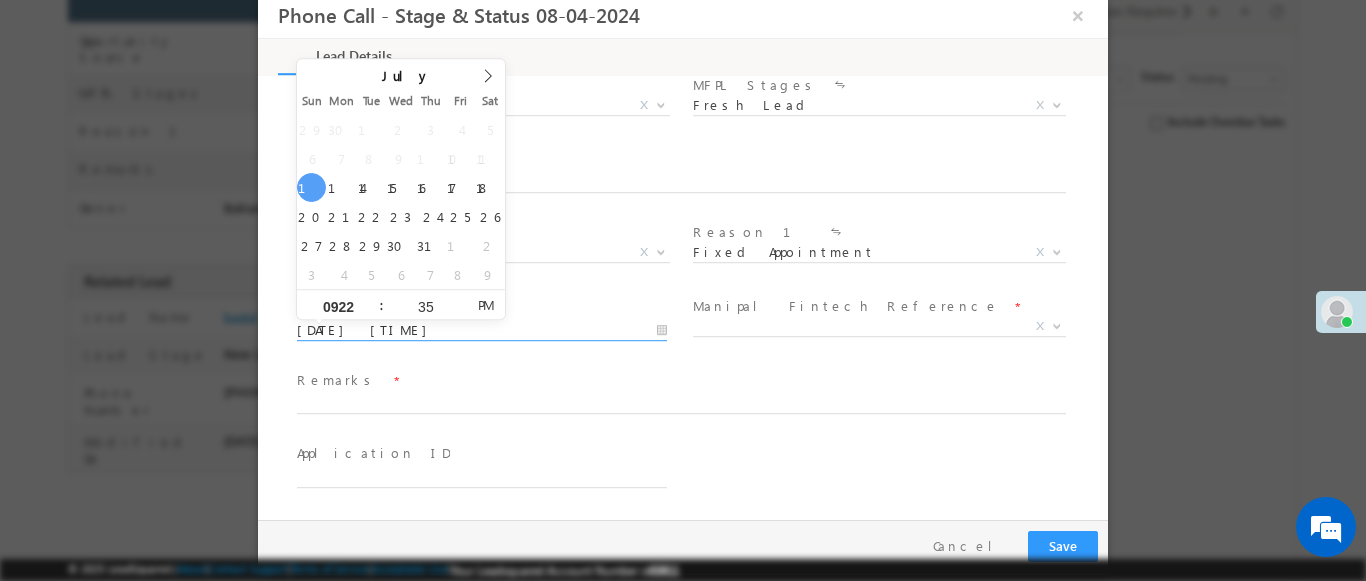 type on "0922" 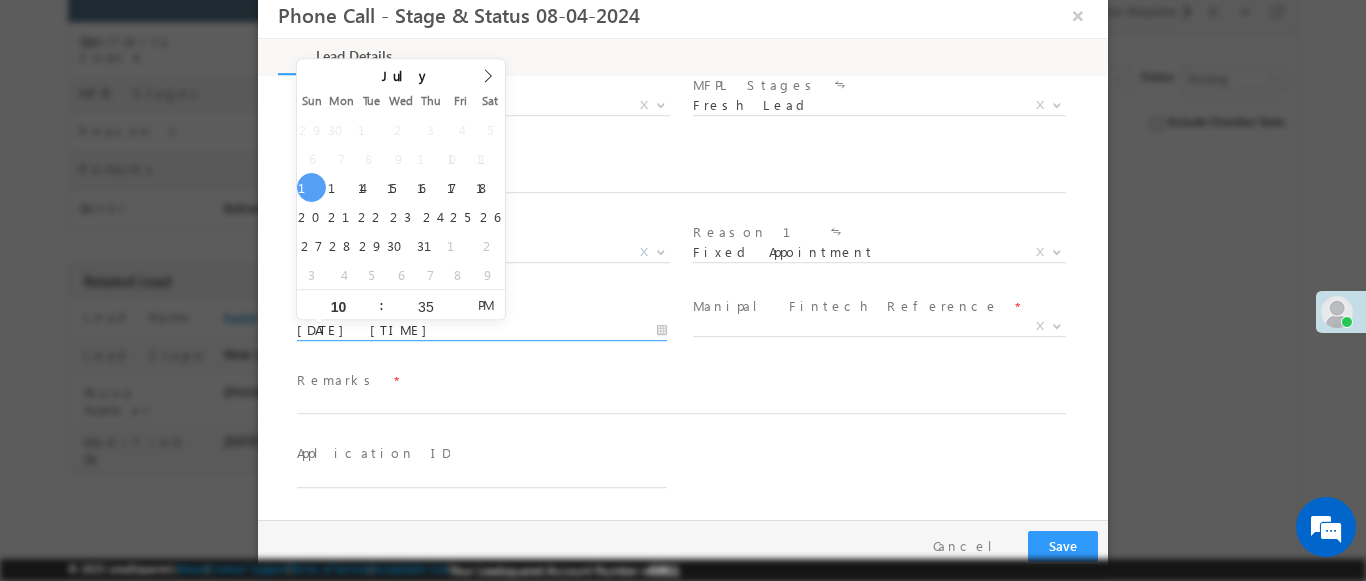 click at bounding box center (1057, 325) 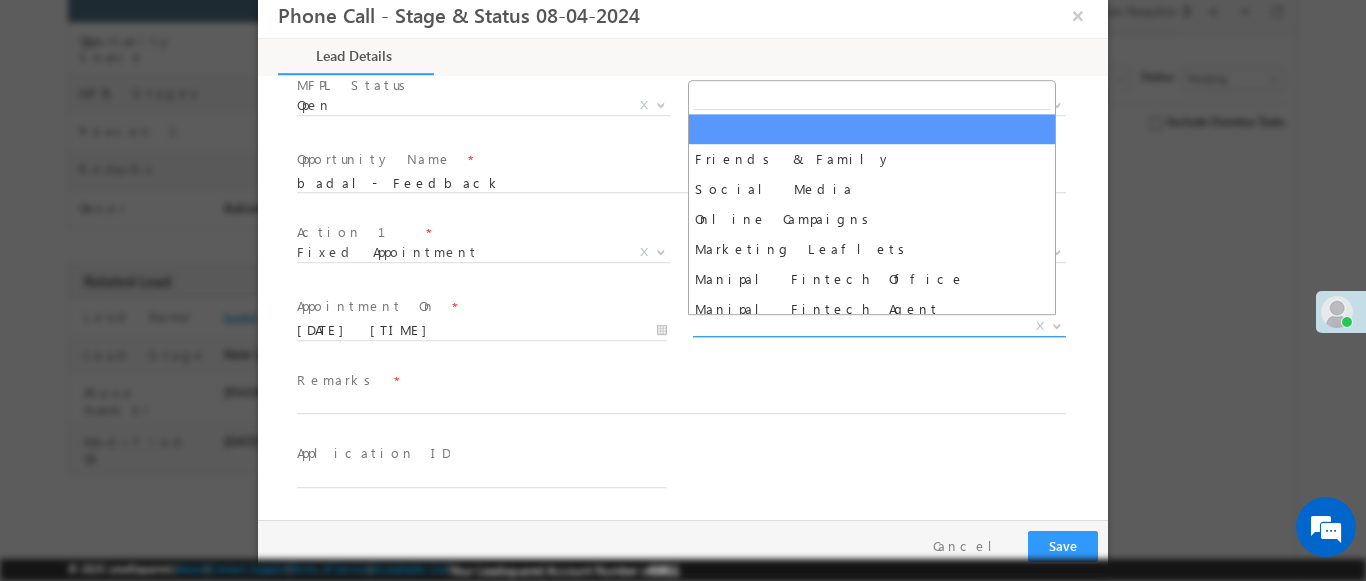 select on "Friends & Family" 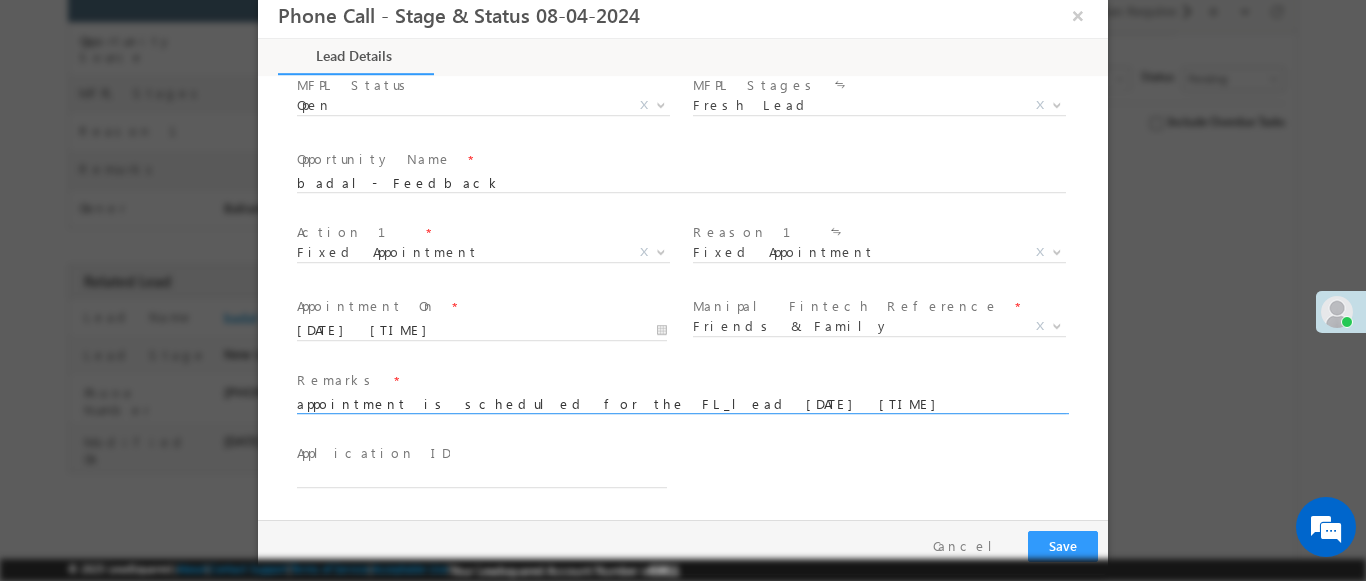 type on "appointment is scheduled for the FL_lead 2025-07-13 21:35:15" 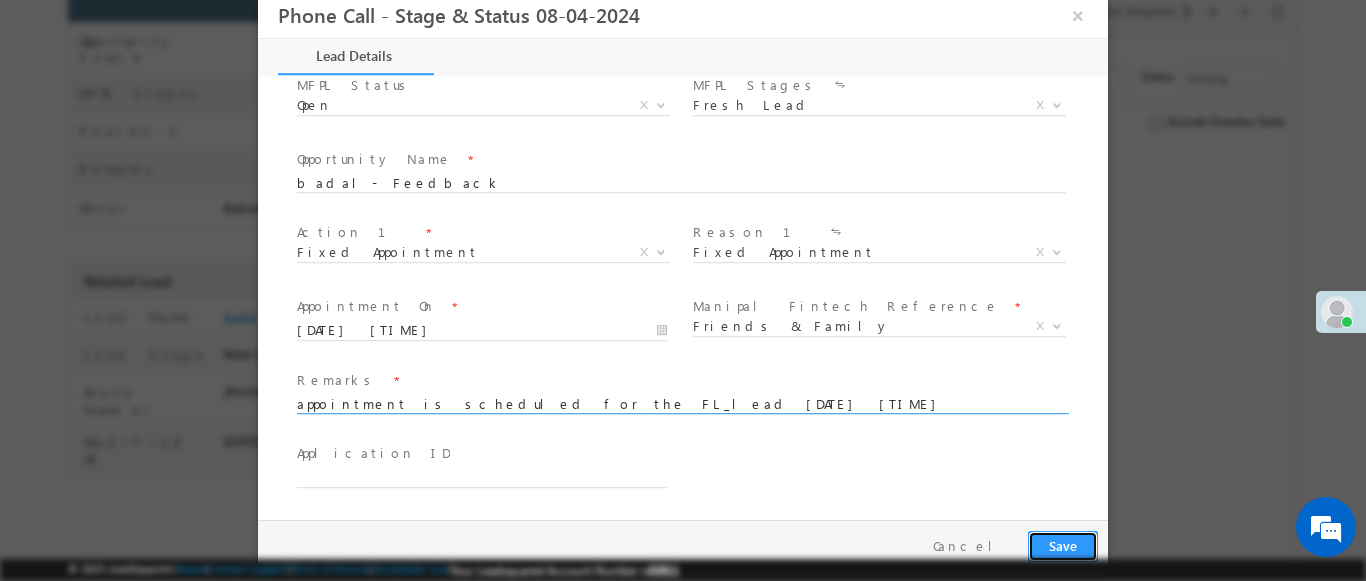 click on "Save" at bounding box center (1063, 546) 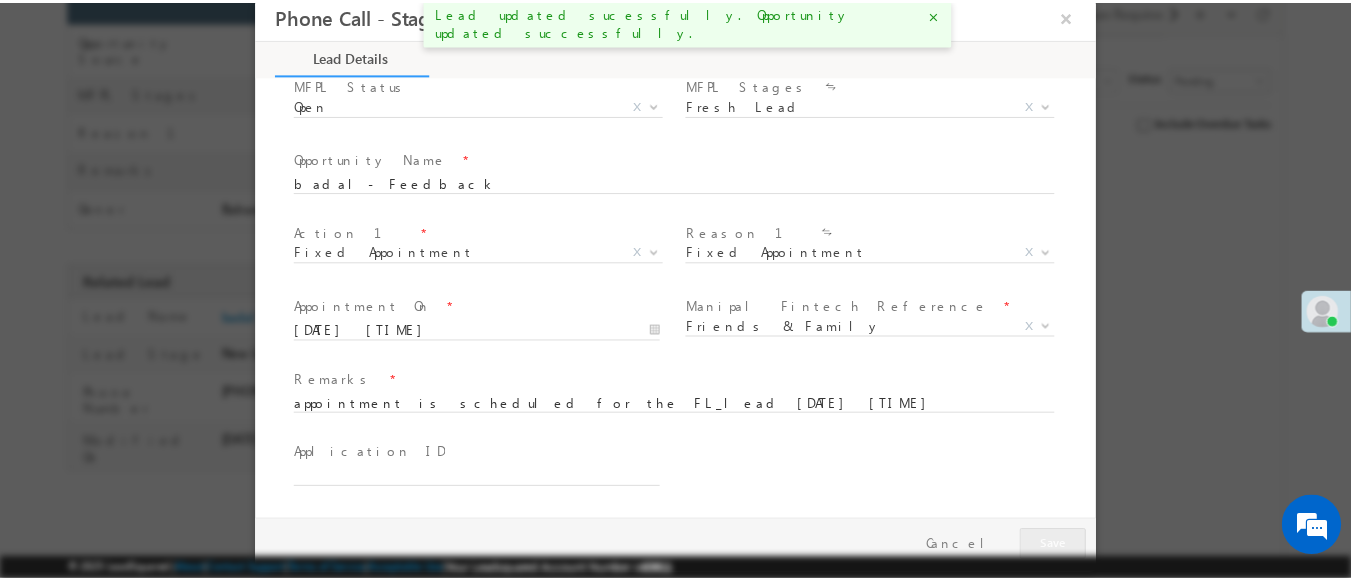 scroll, scrollTop: 244, scrollLeft: 0, axis: vertical 